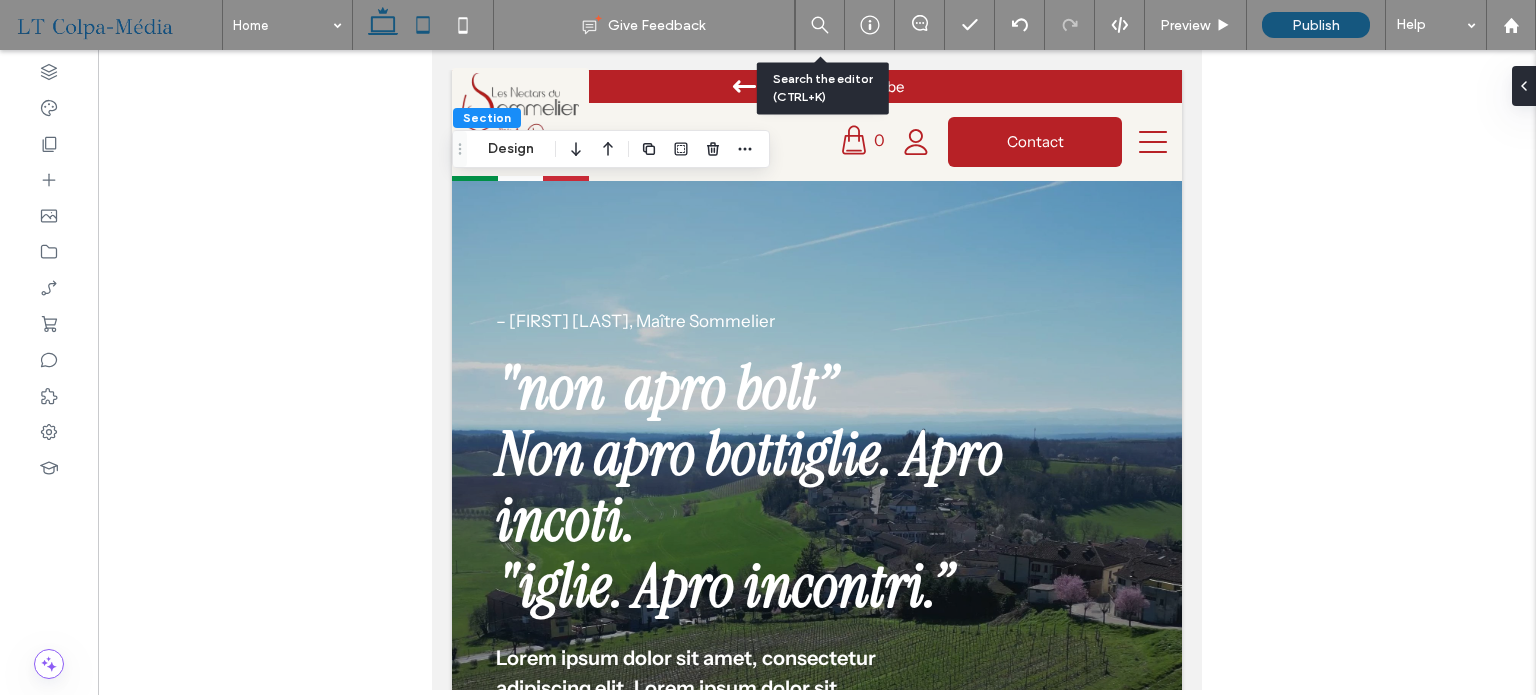 scroll, scrollTop: 1926, scrollLeft: 0, axis: vertical 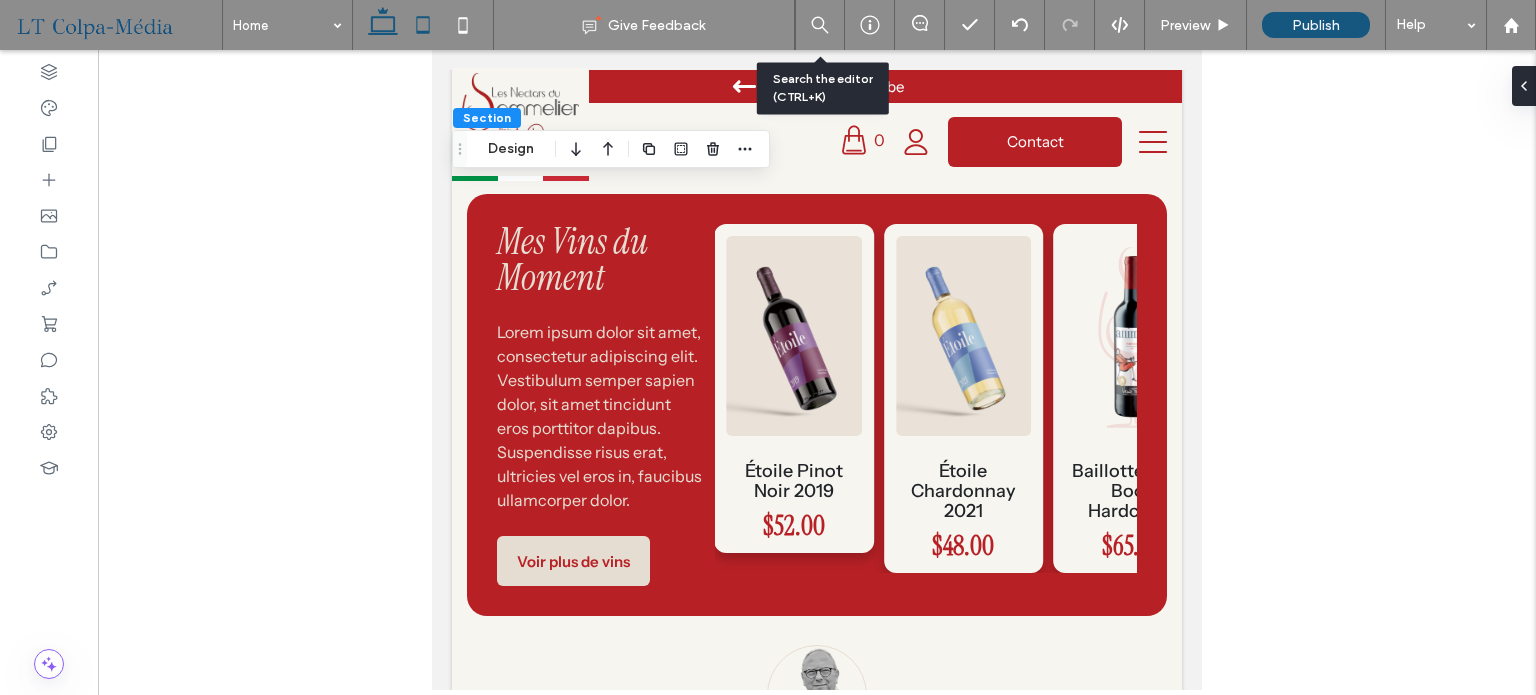 click 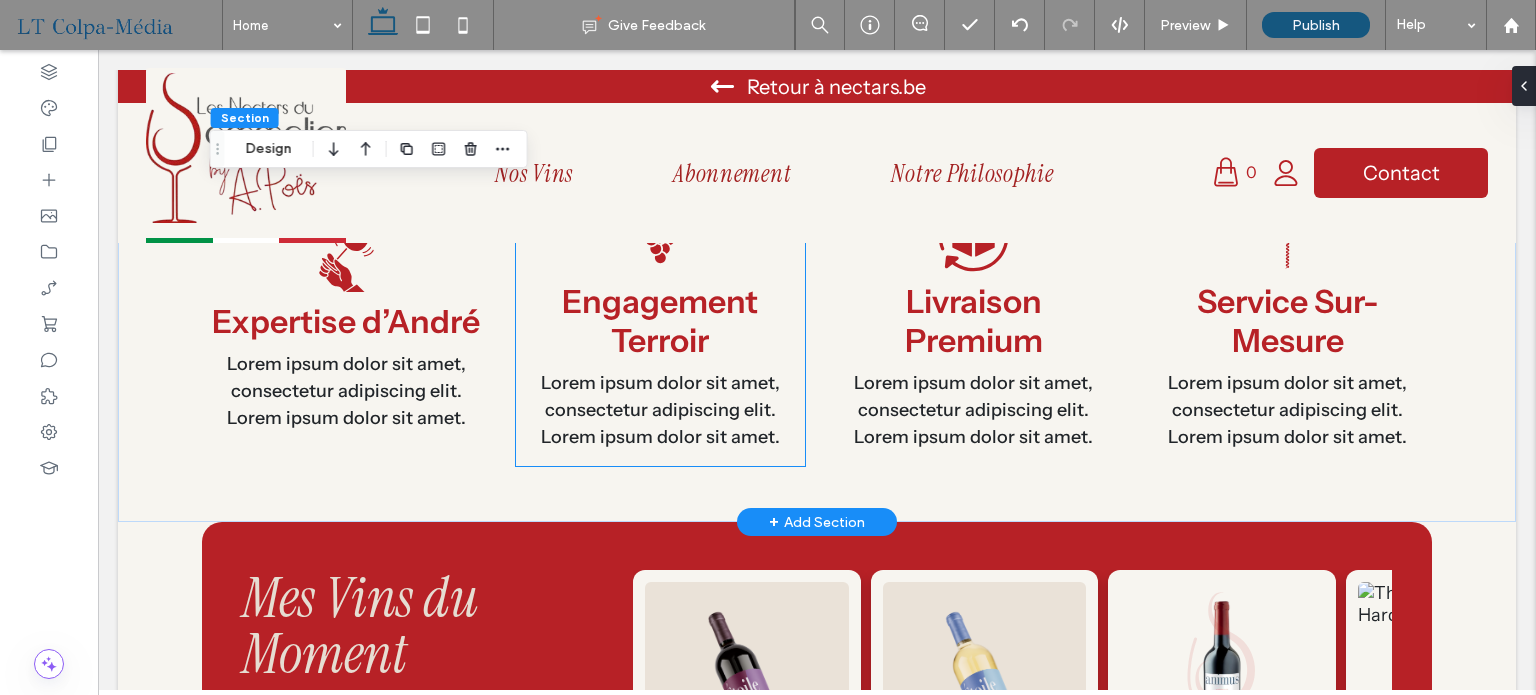 scroll, scrollTop: 1528, scrollLeft: 0, axis: vertical 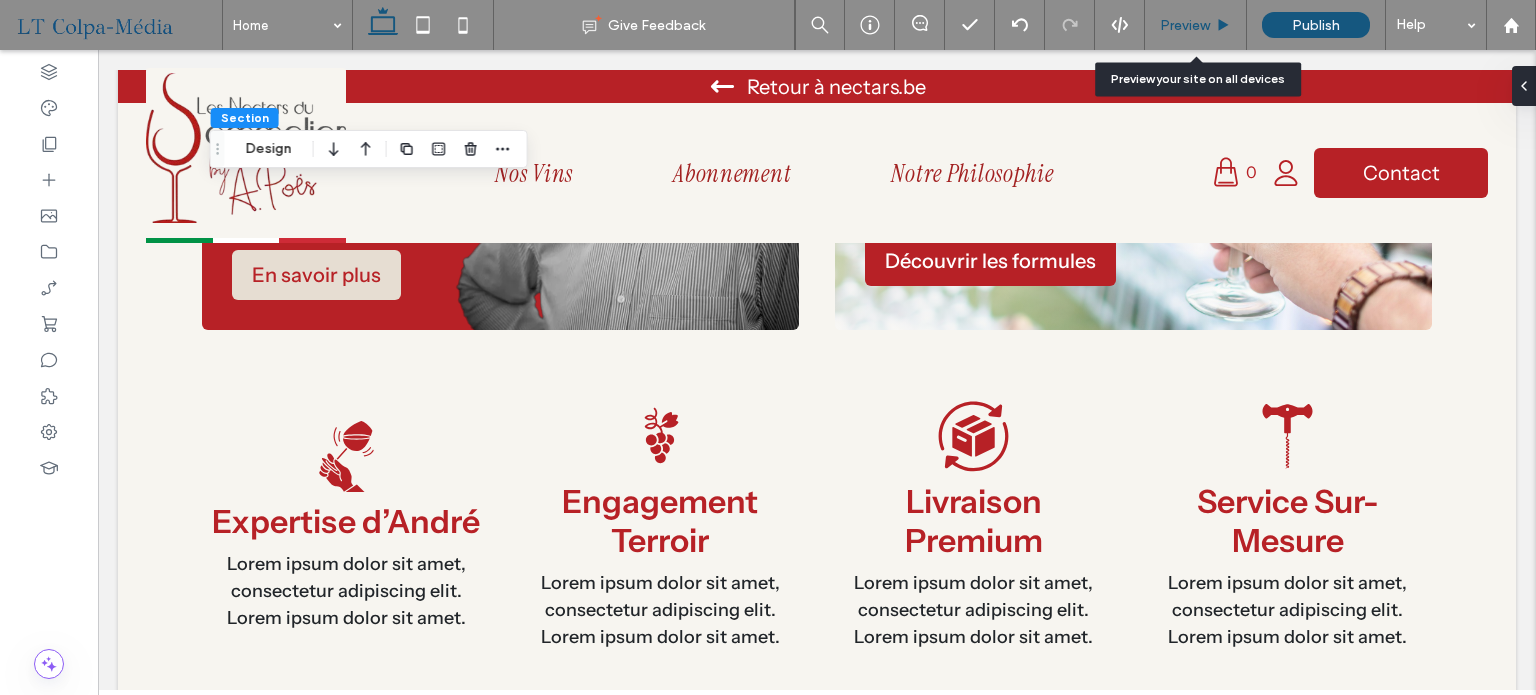 click on "Preview" at bounding box center [1185, 25] 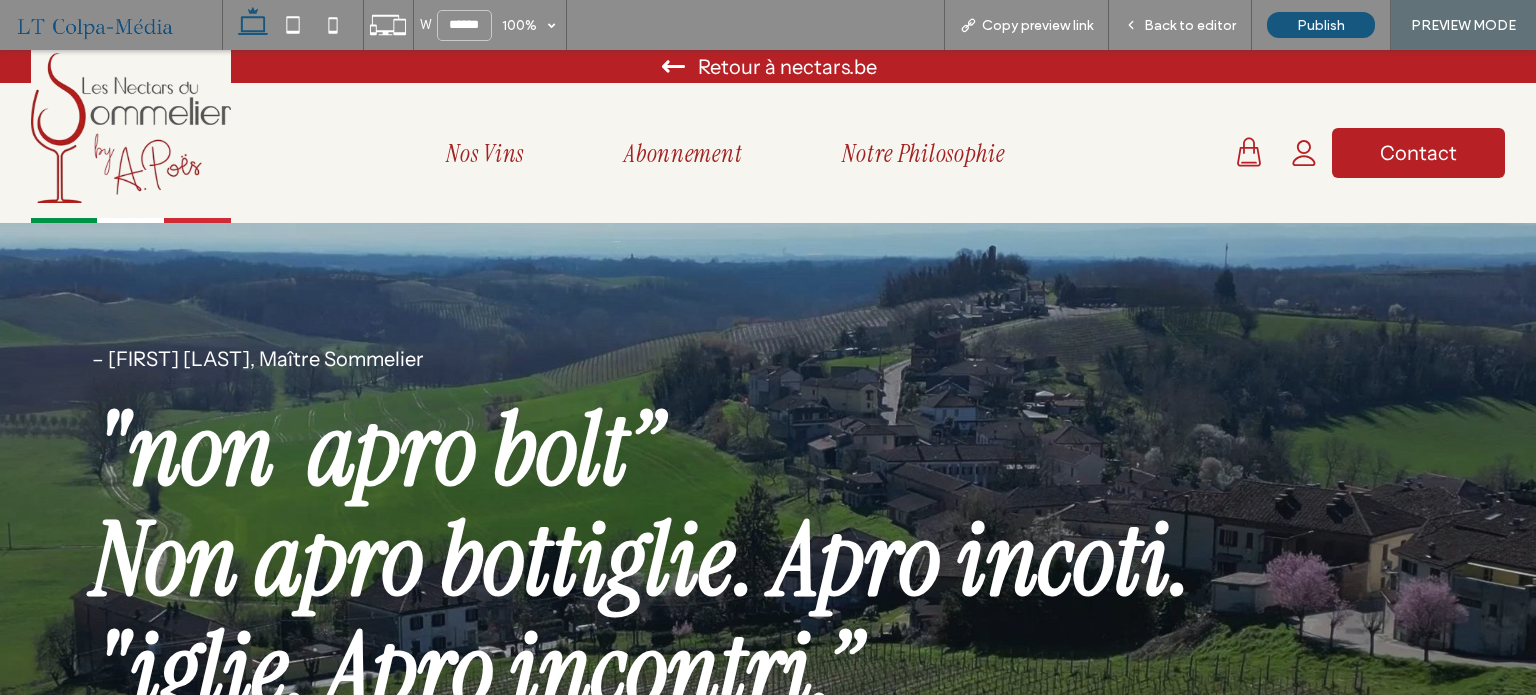 scroll, scrollTop: 0, scrollLeft: 0, axis: both 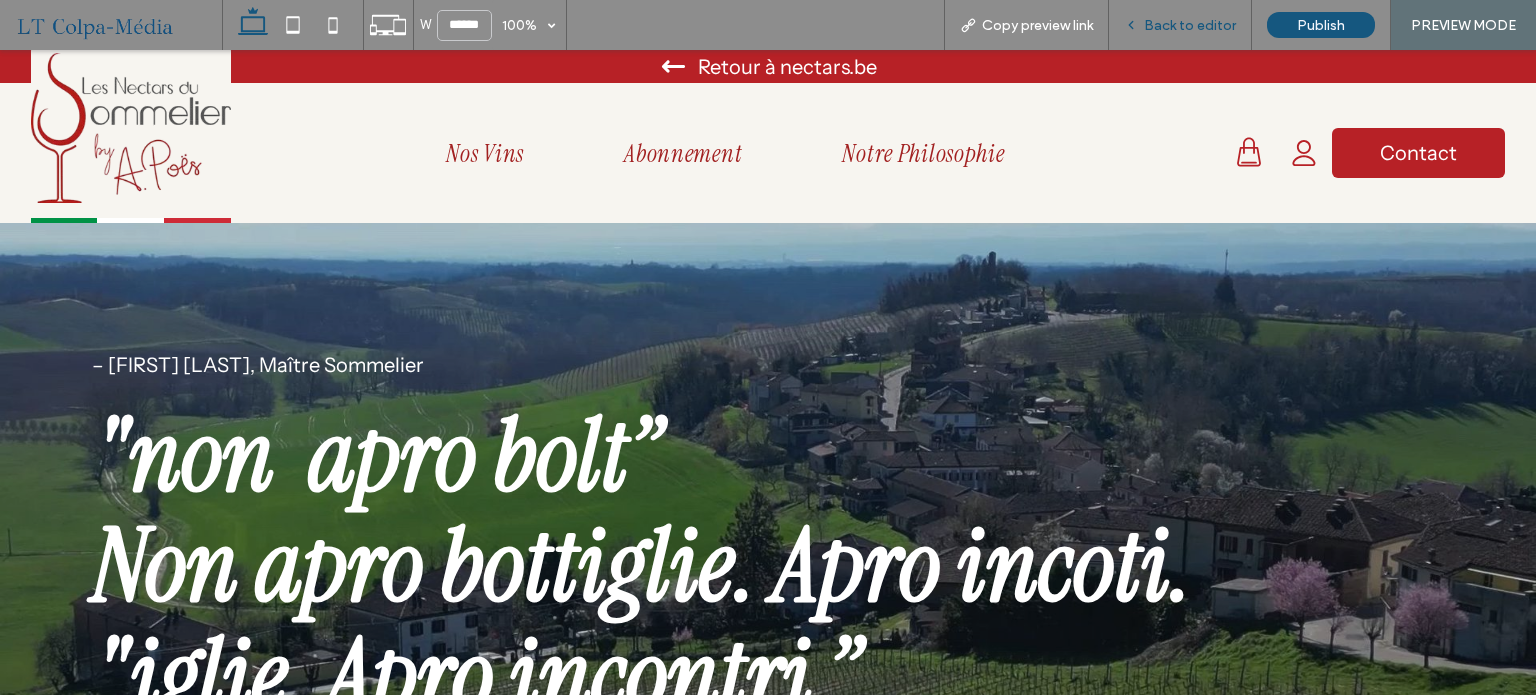 click on "Back to editor" at bounding box center (1190, 25) 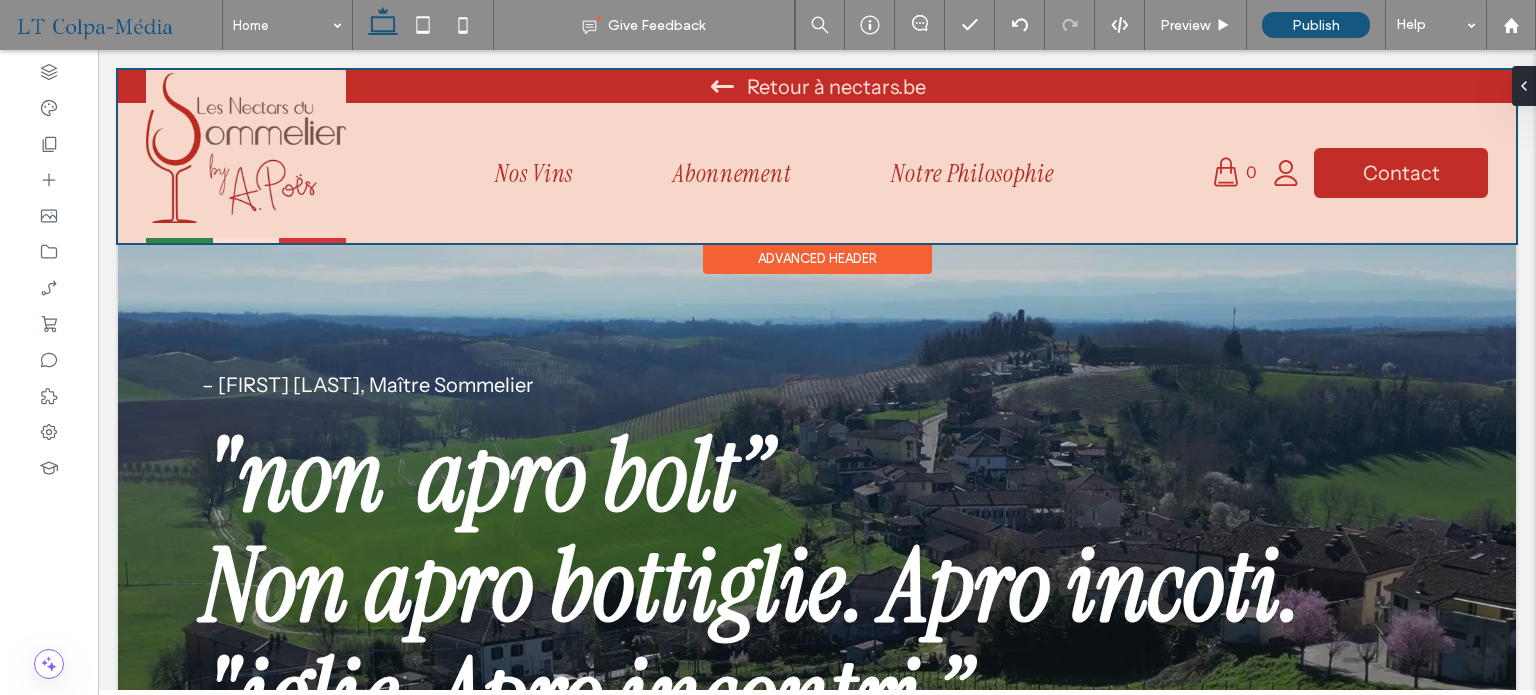 click at bounding box center (817, 156) 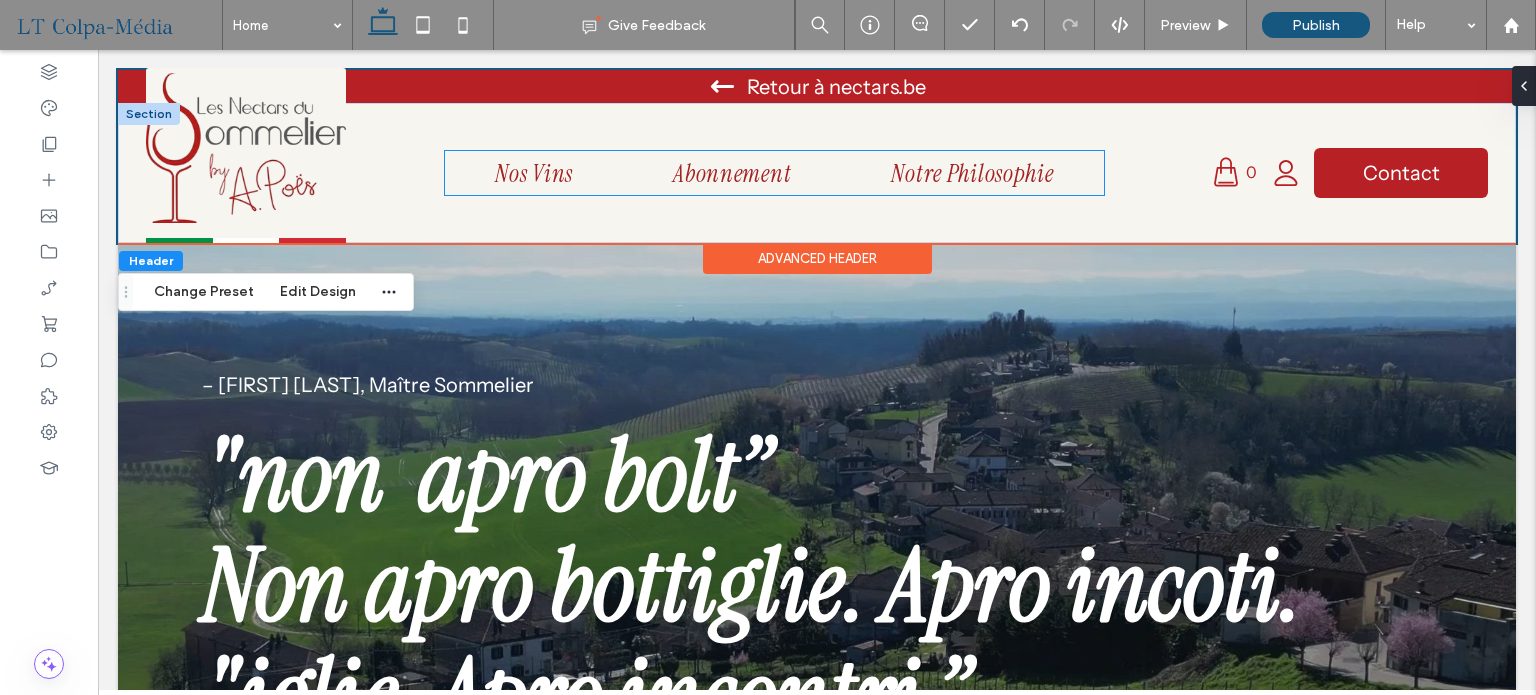 click on "Abonnement" at bounding box center (732, 173) 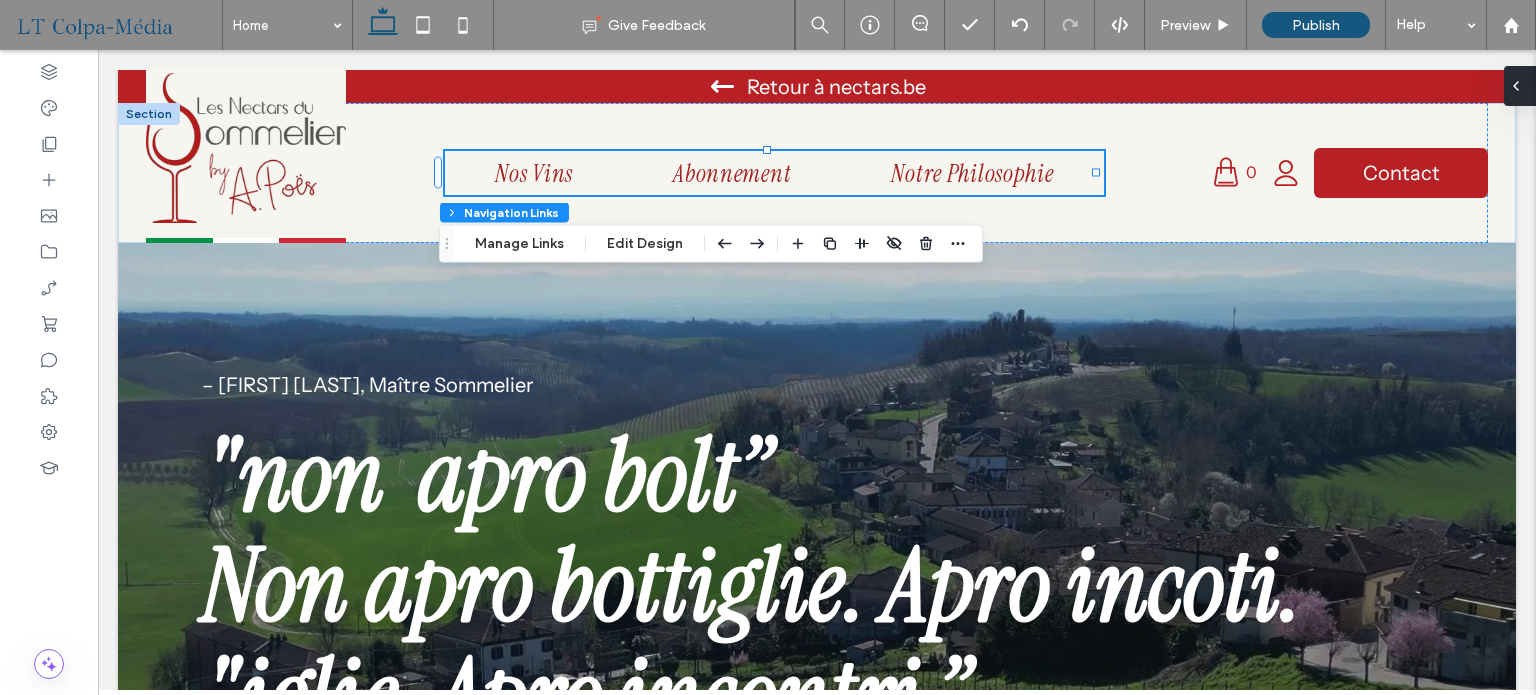 click at bounding box center (1520, 86) 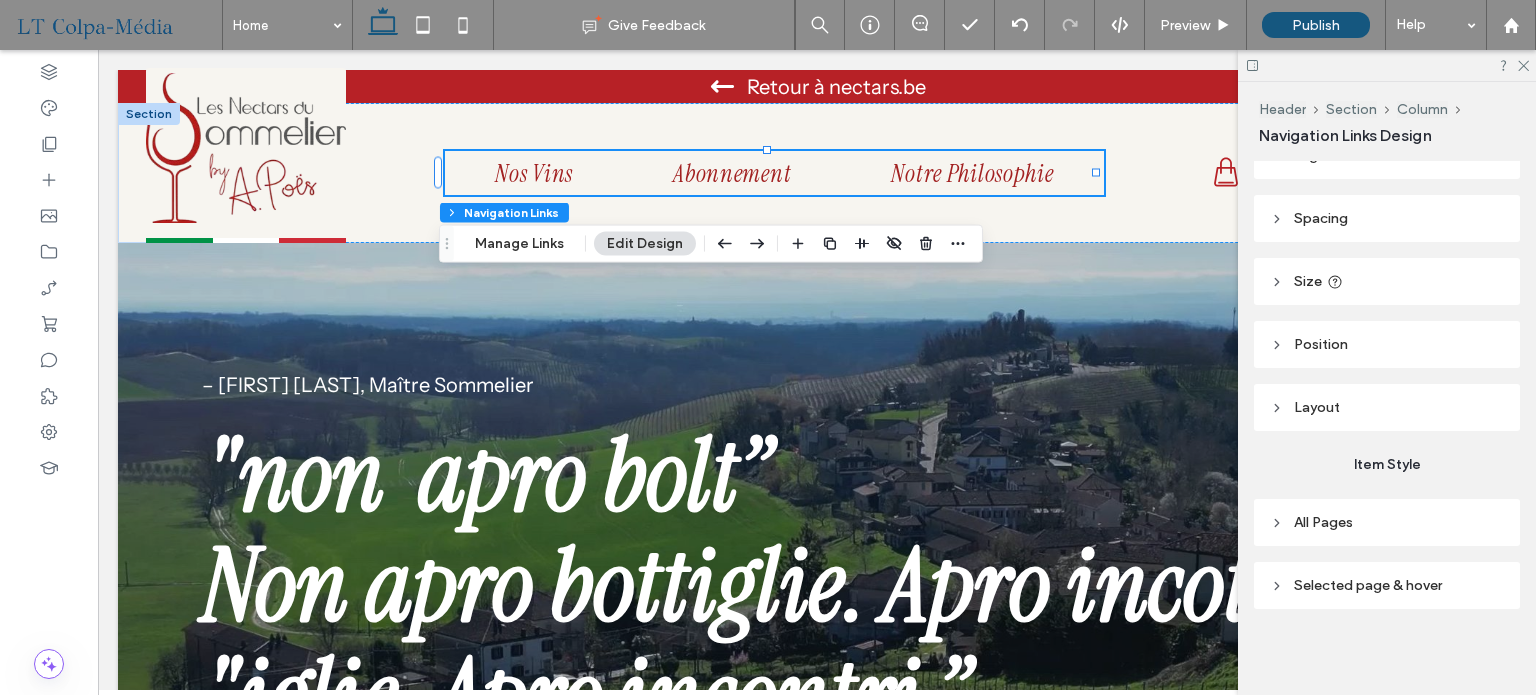 scroll, scrollTop: 84, scrollLeft: 0, axis: vertical 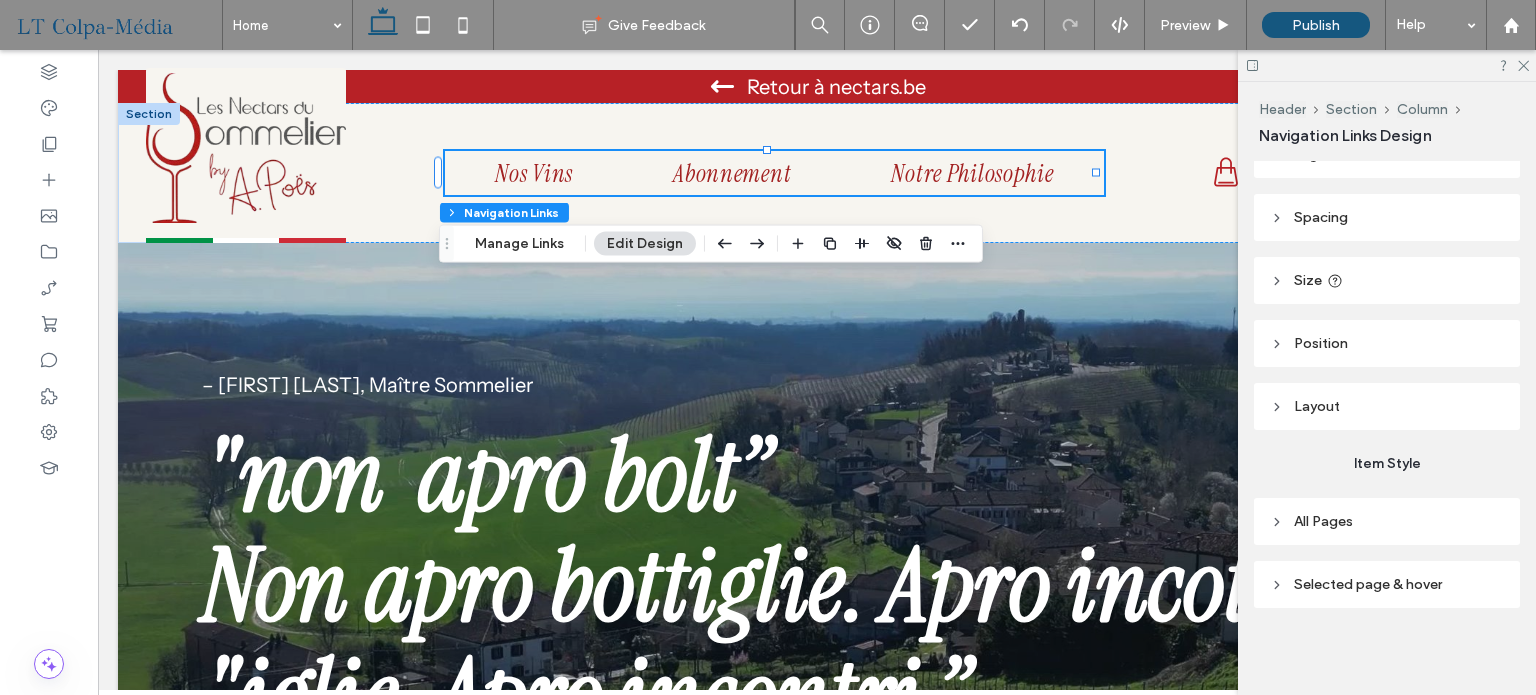 click on "All Pages" at bounding box center (1387, 521) 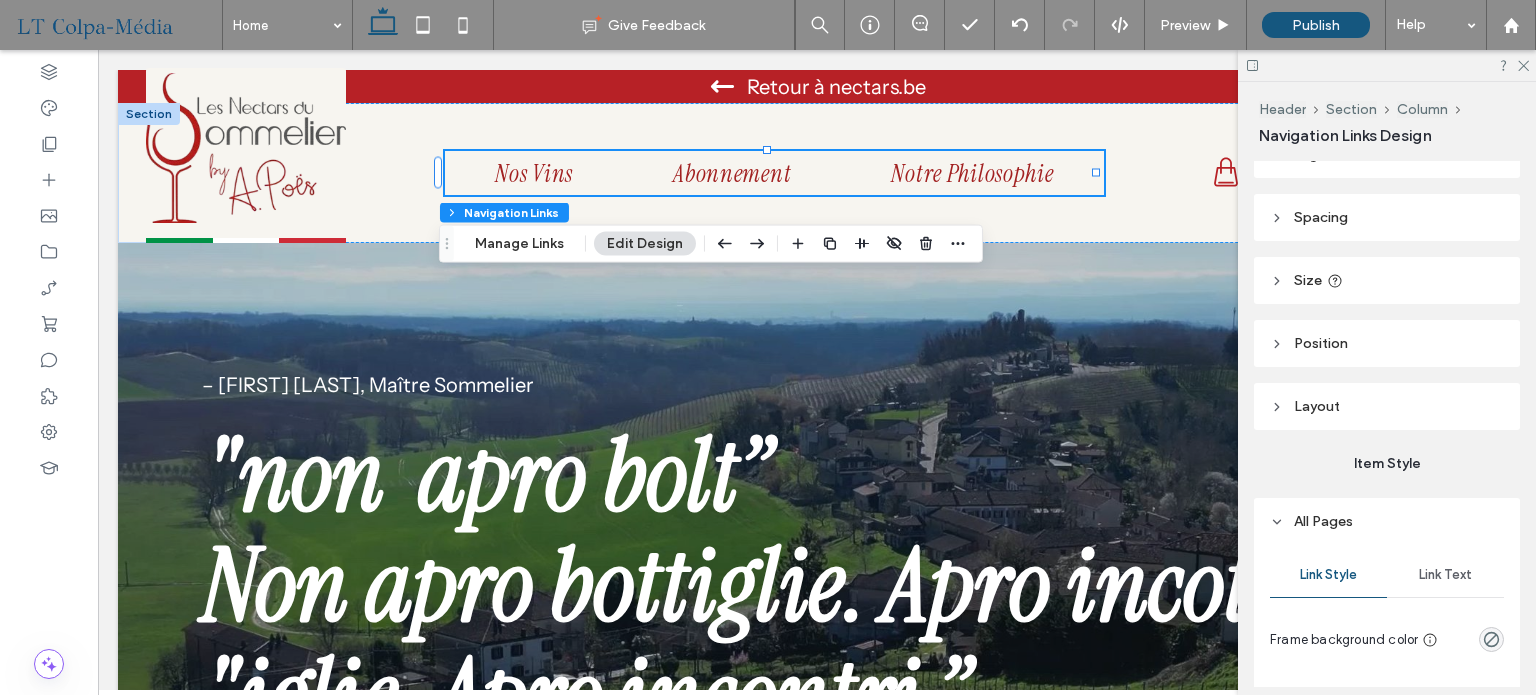 click on "Link Text" at bounding box center [1445, 575] 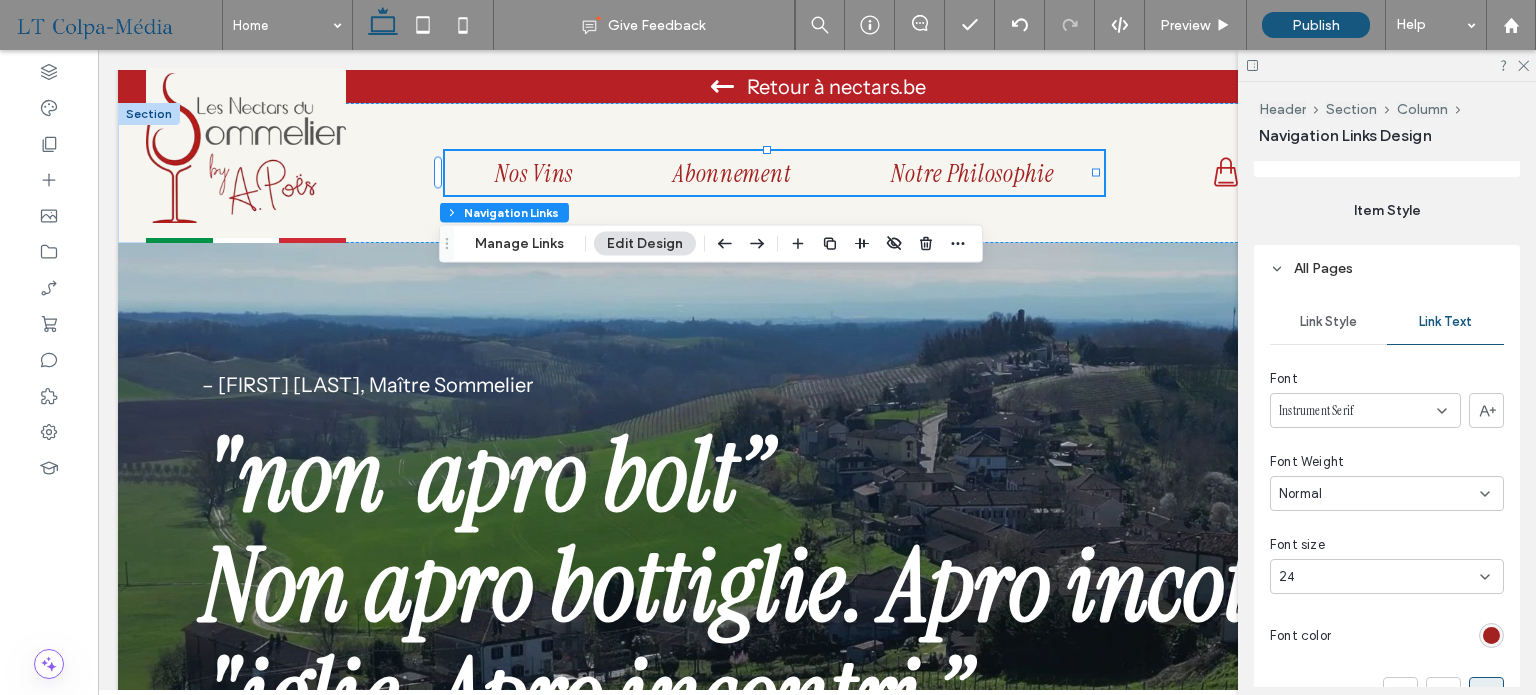 scroll, scrollTop: 384, scrollLeft: 0, axis: vertical 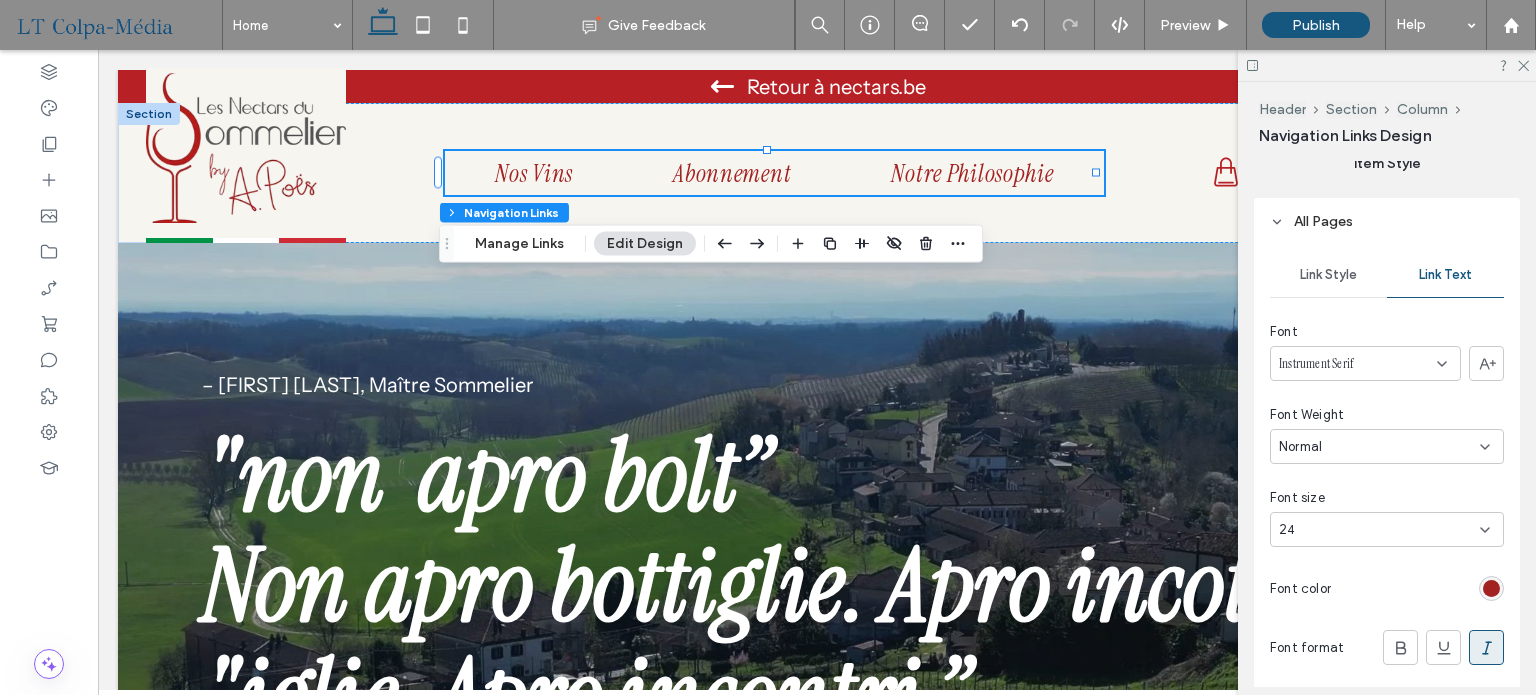 click on "24" at bounding box center [1375, 530] 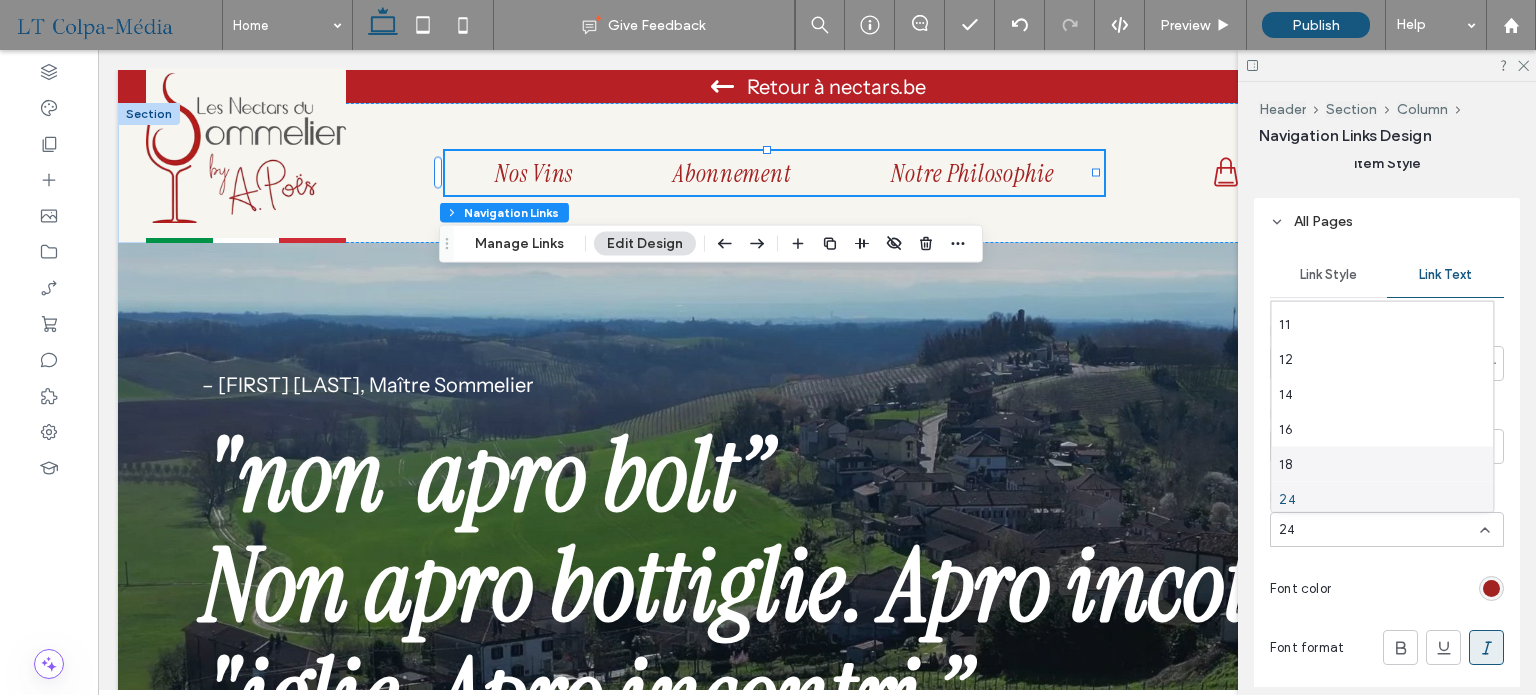 scroll, scrollTop: 200, scrollLeft: 0, axis: vertical 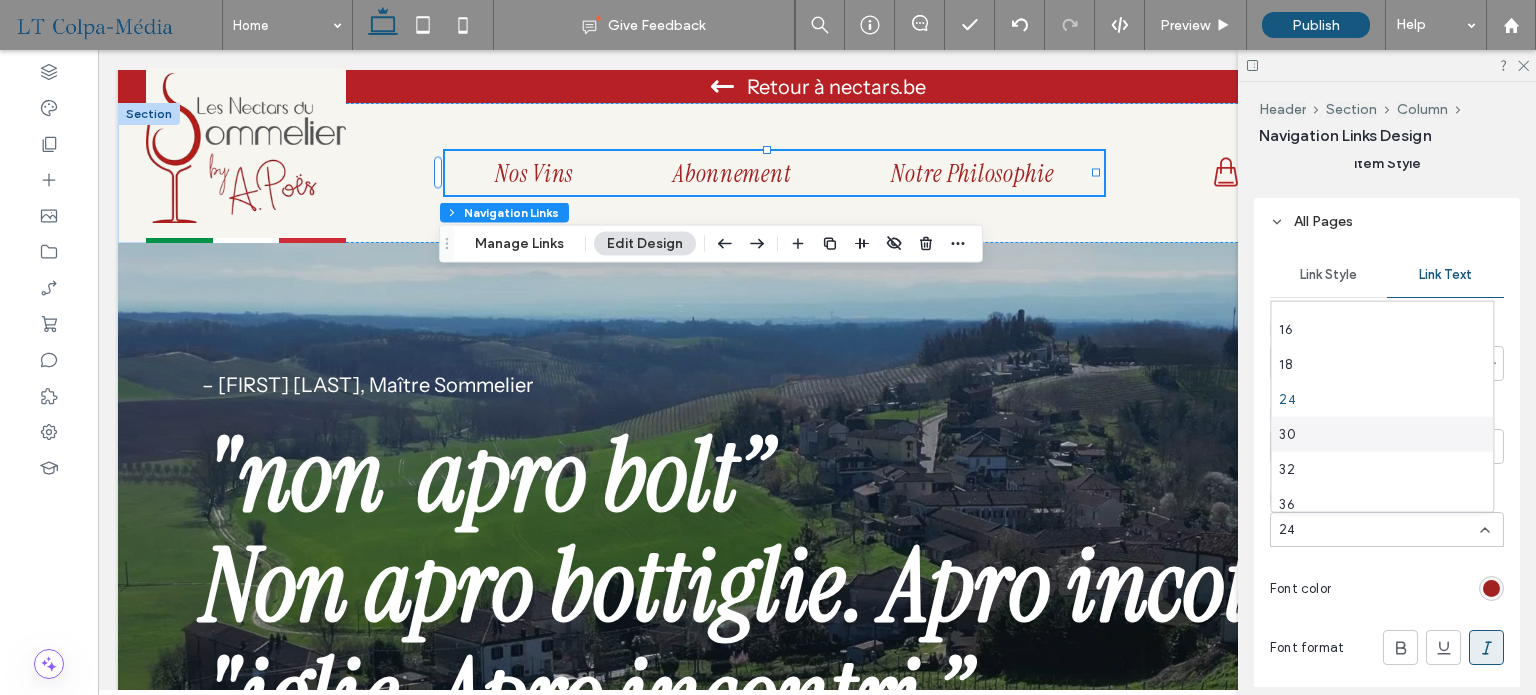 click on "30" at bounding box center [1382, 434] 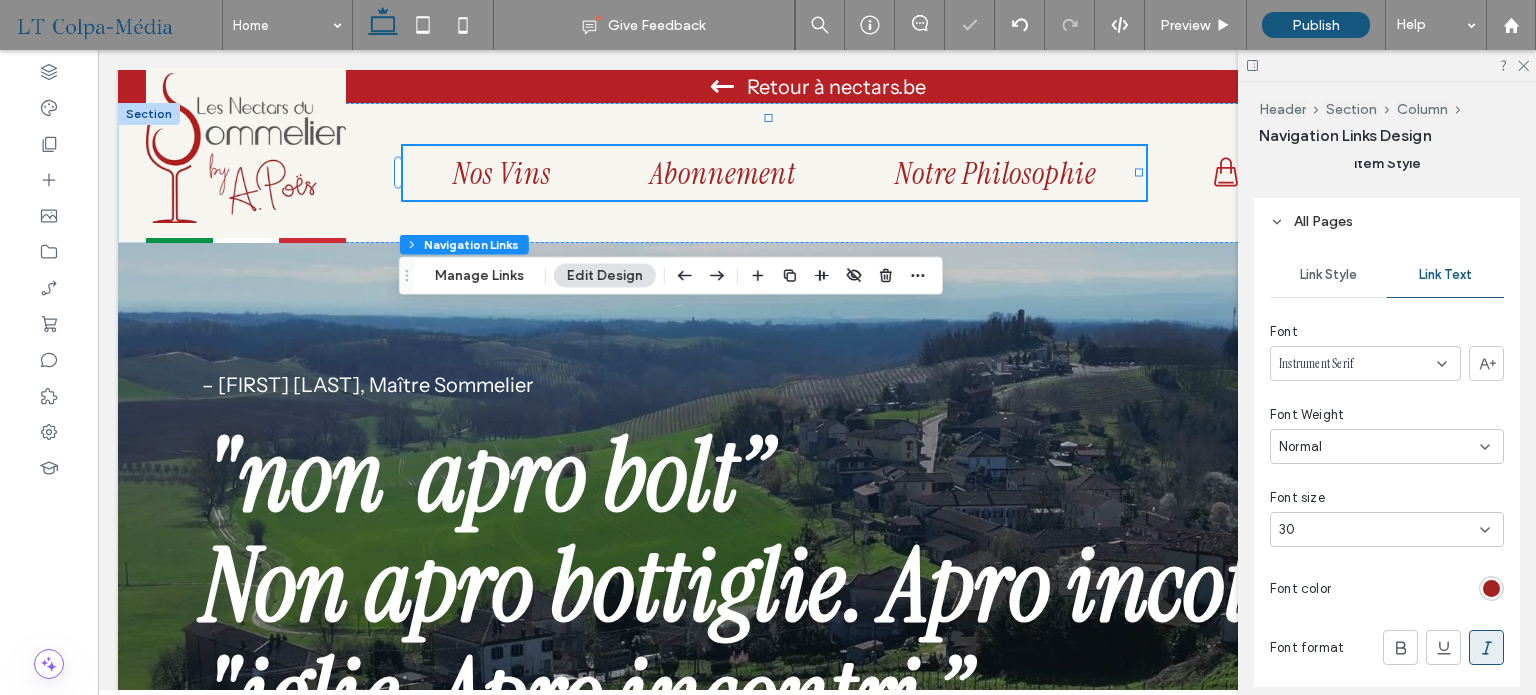 type on "*" 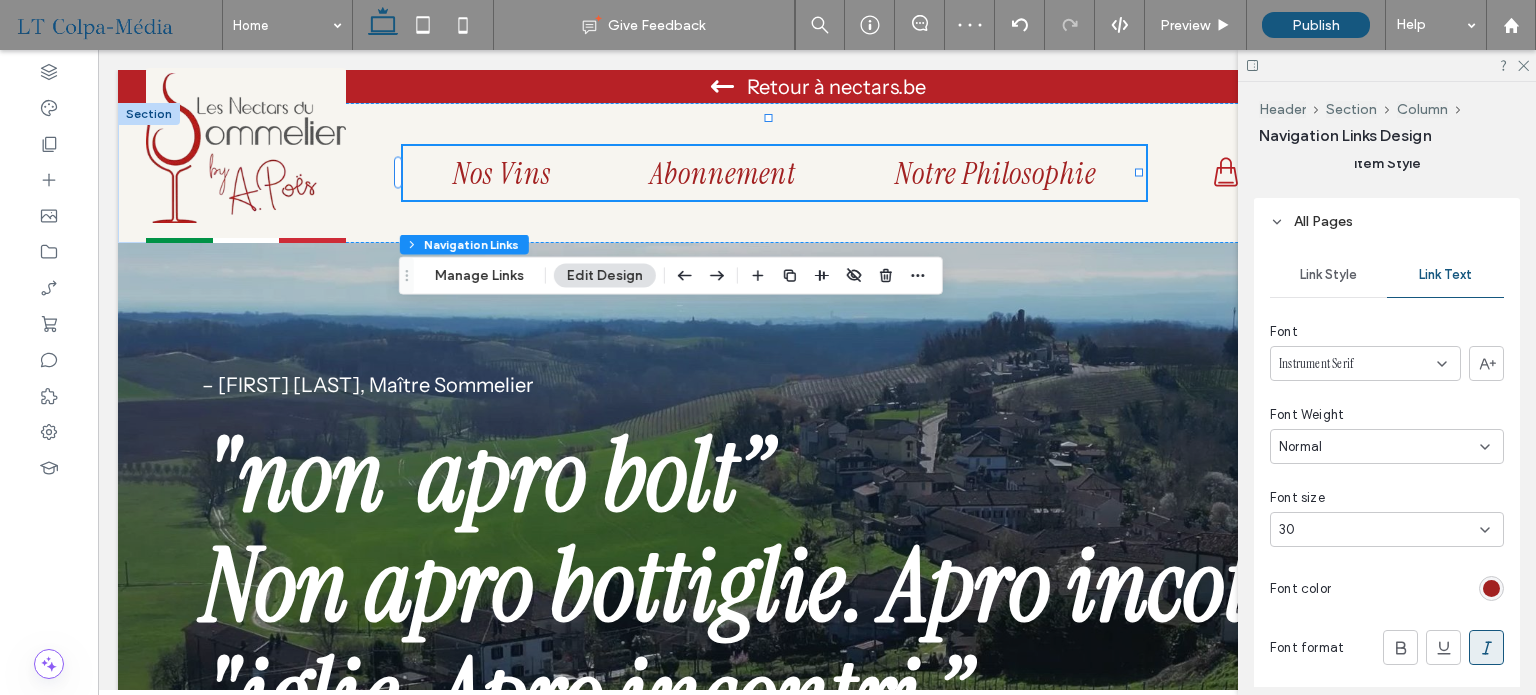 click on "Link Style" at bounding box center [1328, 275] 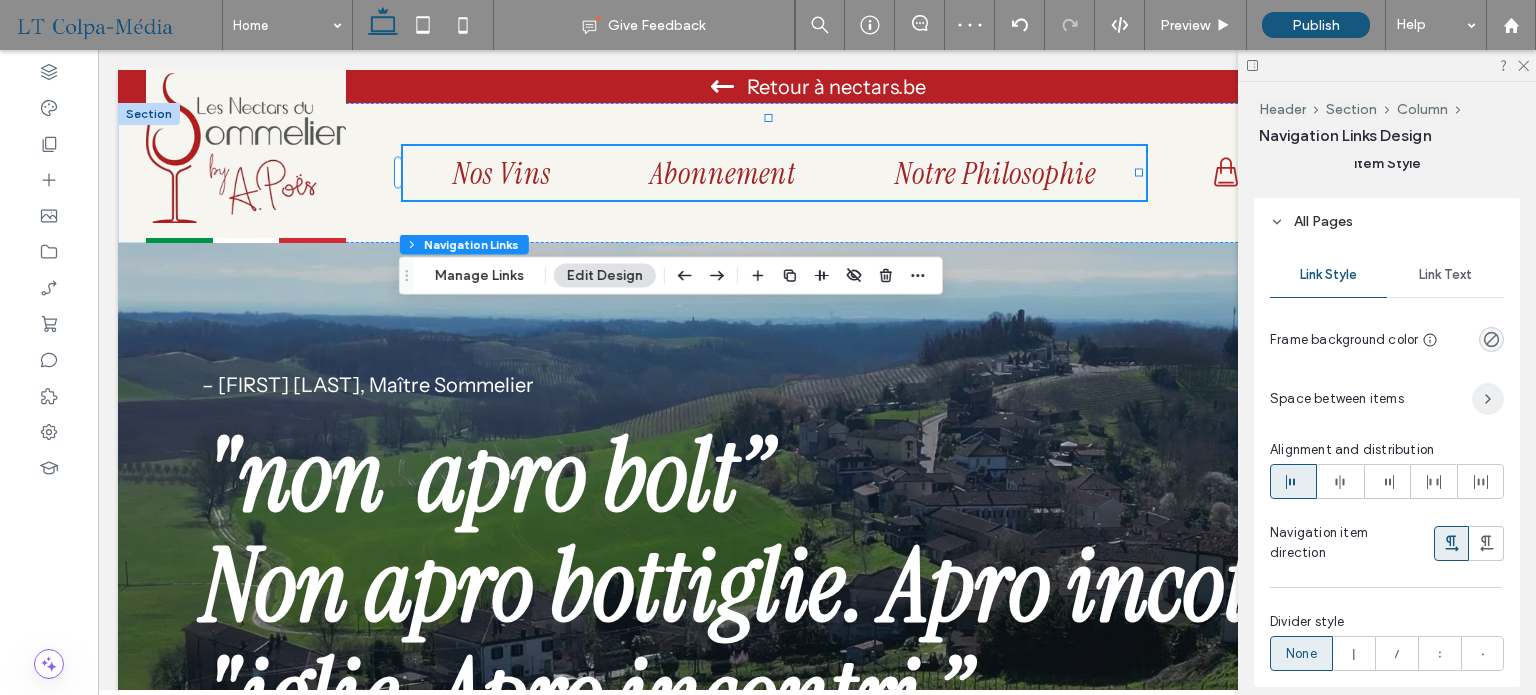 click 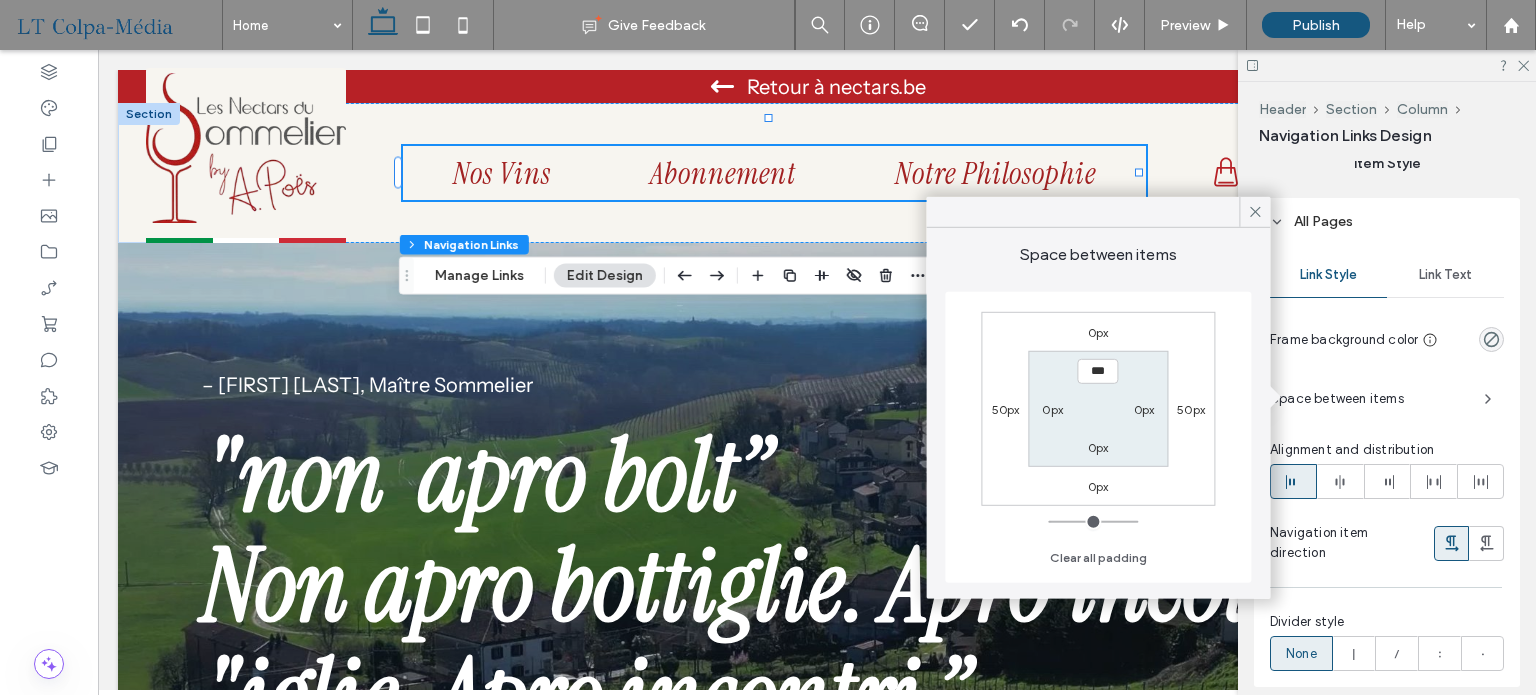click on "50px" at bounding box center [1006, 409] 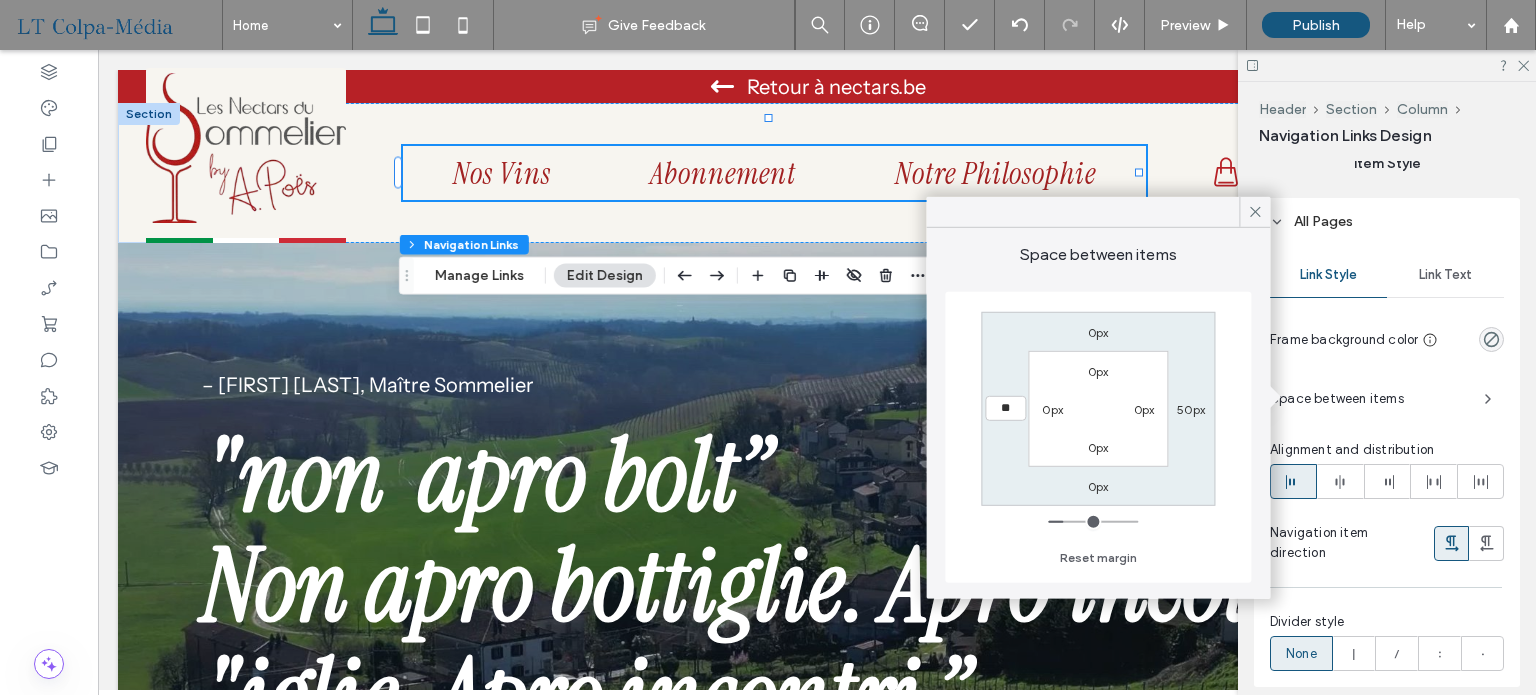type on "**" 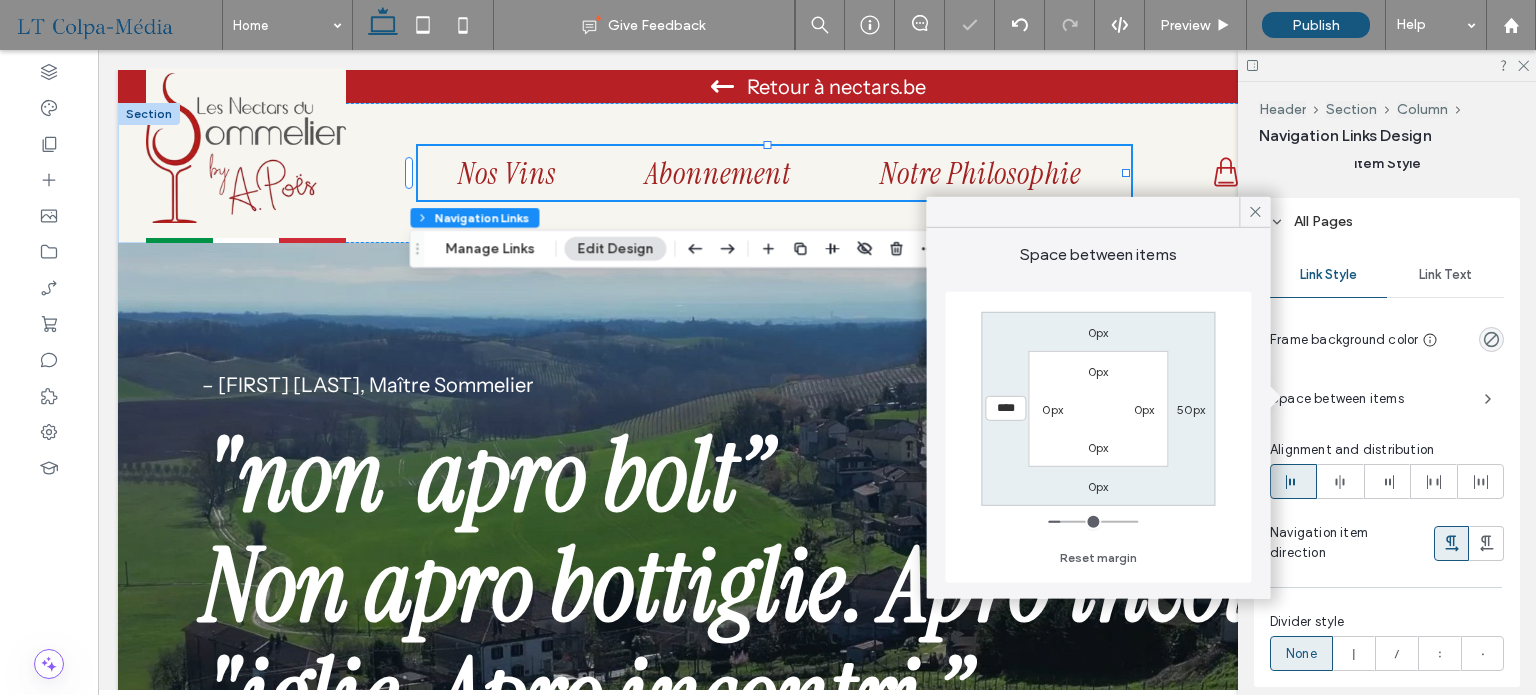 type on "*" 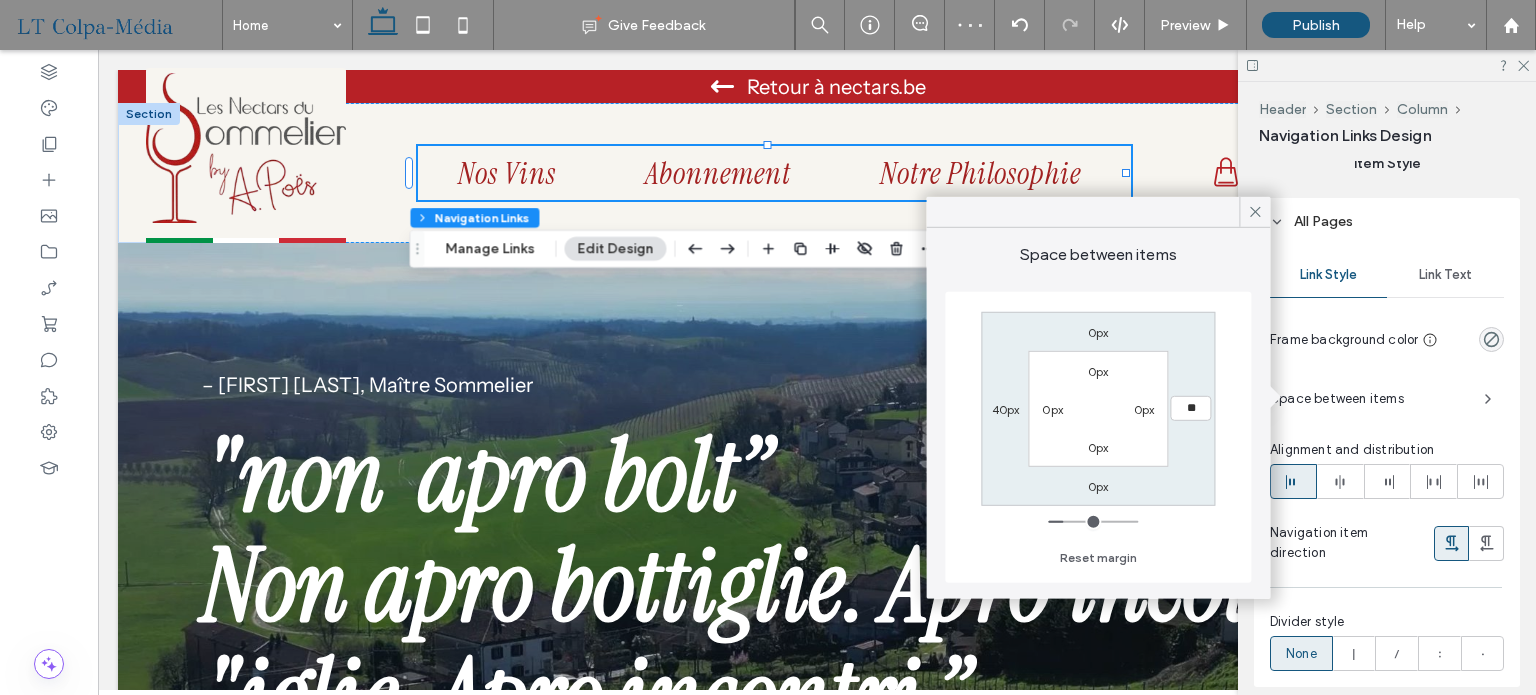 type on "**" 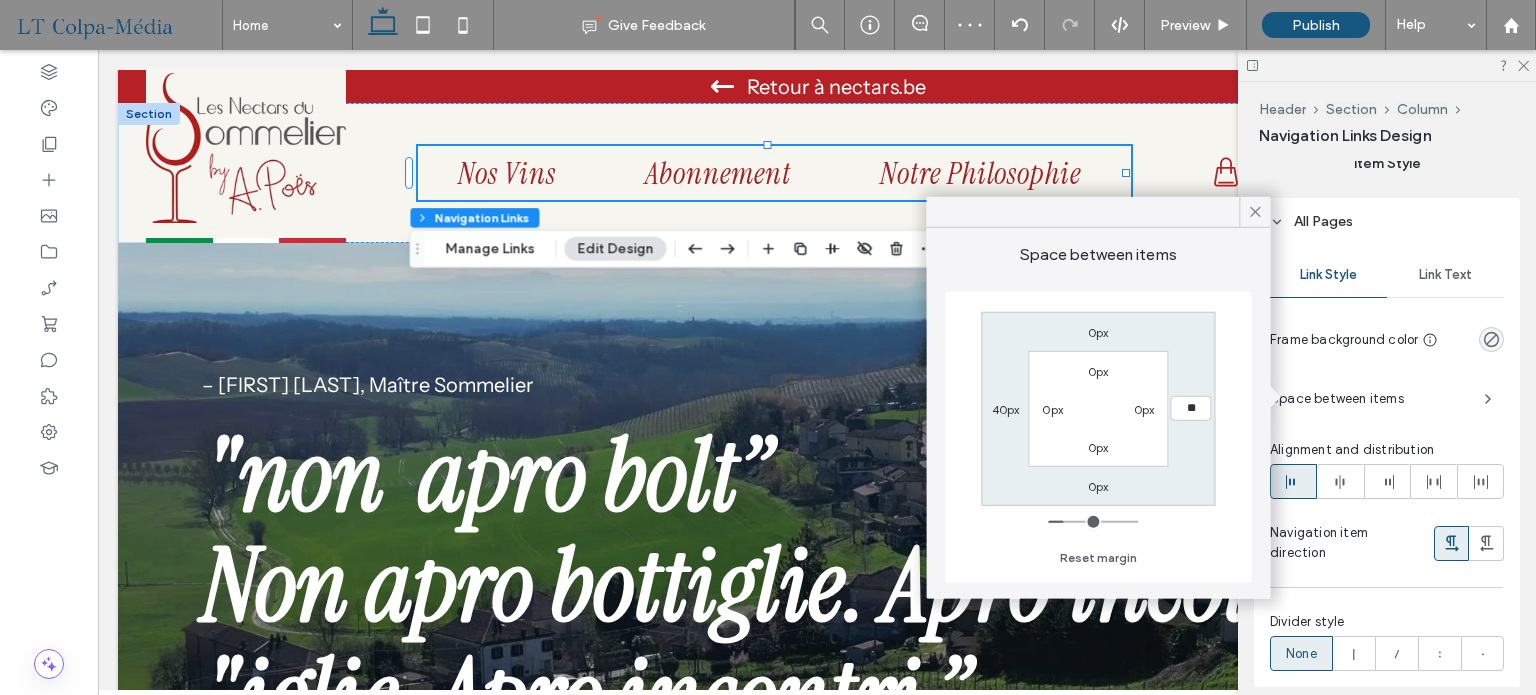 type on "*" 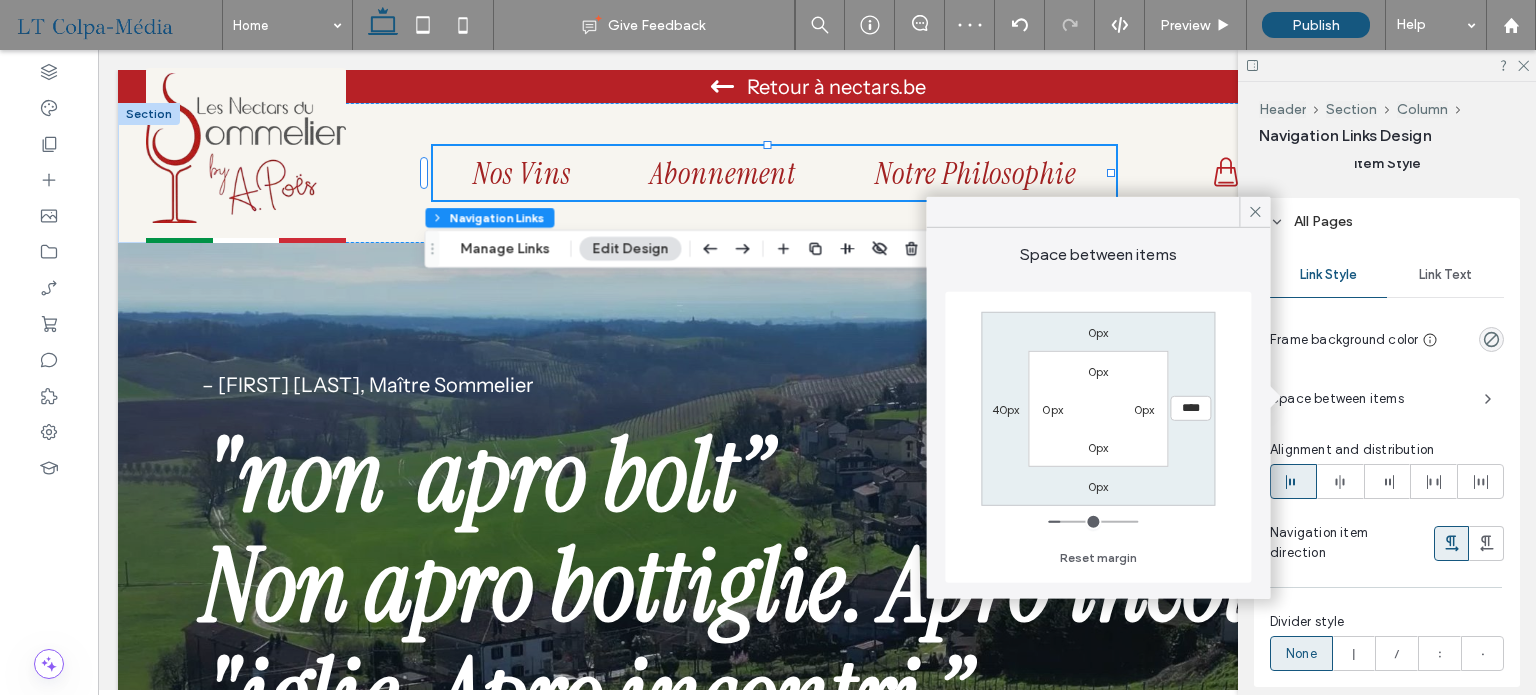 click on "0px **** 0px 40px 0px 0px 0px 0px" at bounding box center (1098, 409) 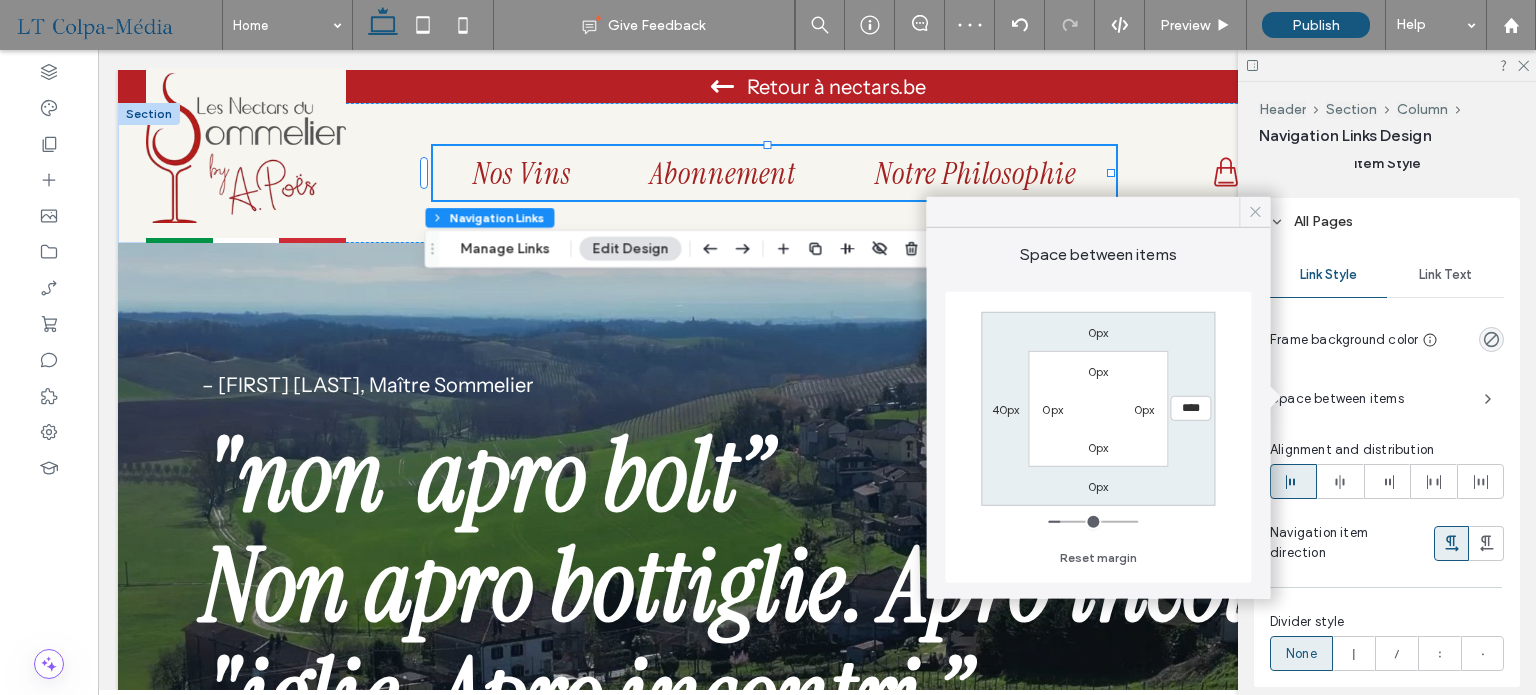 click 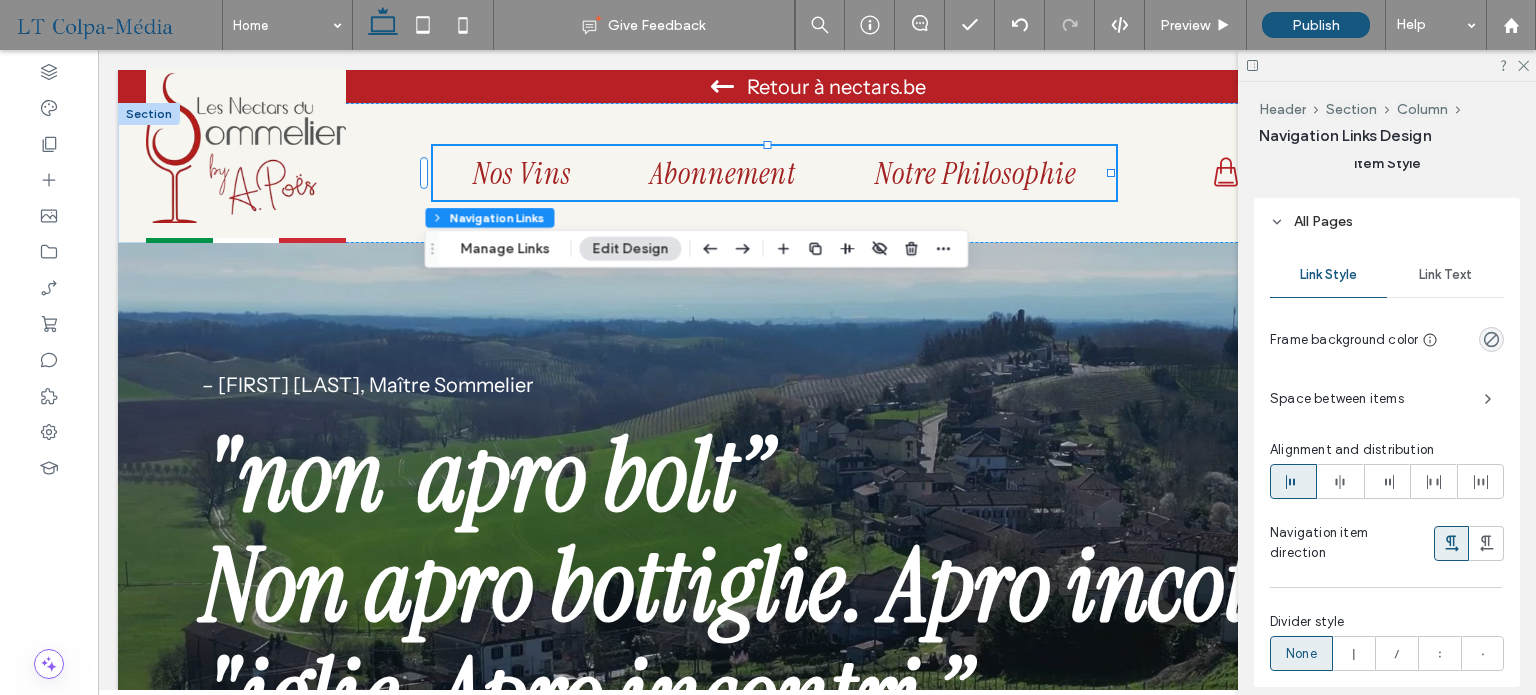 drag, startPoint x: 1521, startPoint y: 60, endPoint x: 1468, endPoint y: 63, distance: 53.08484 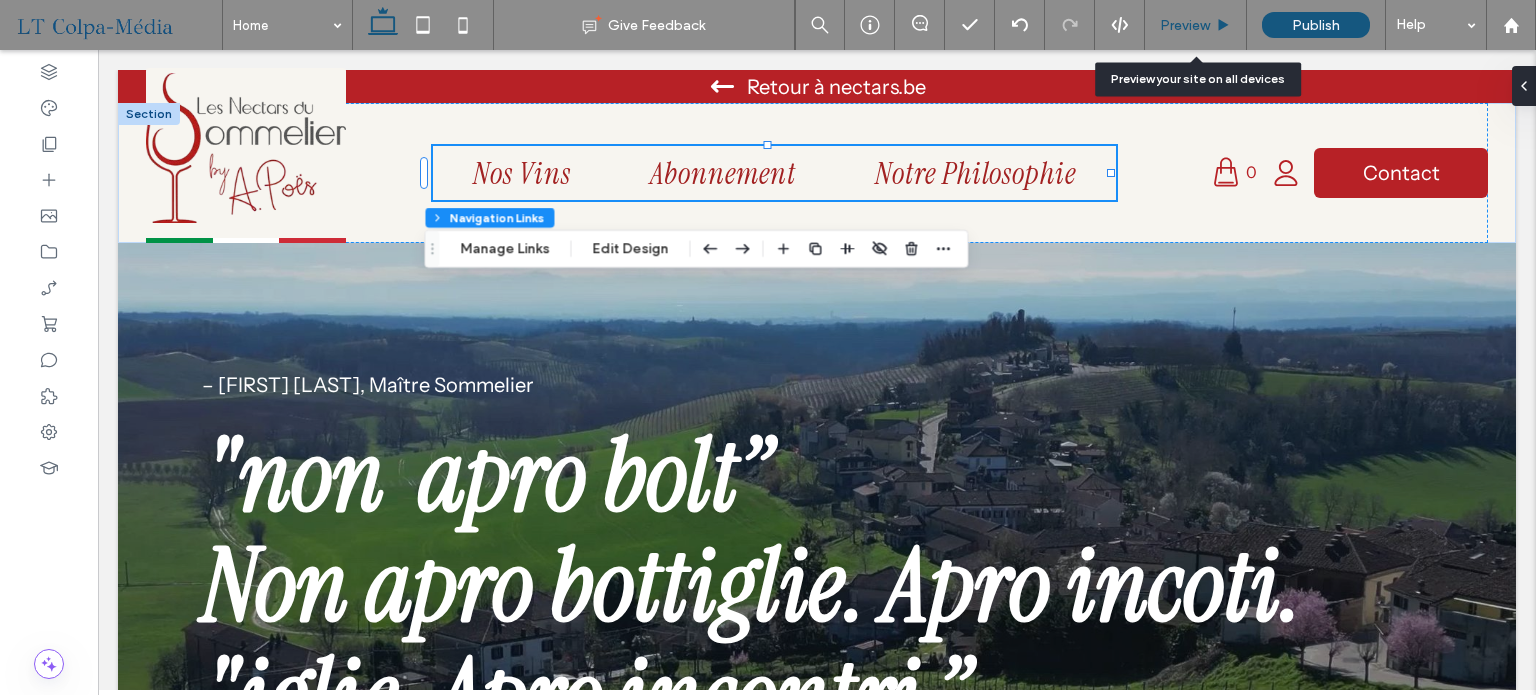 click on "Preview" at bounding box center [1185, 25] 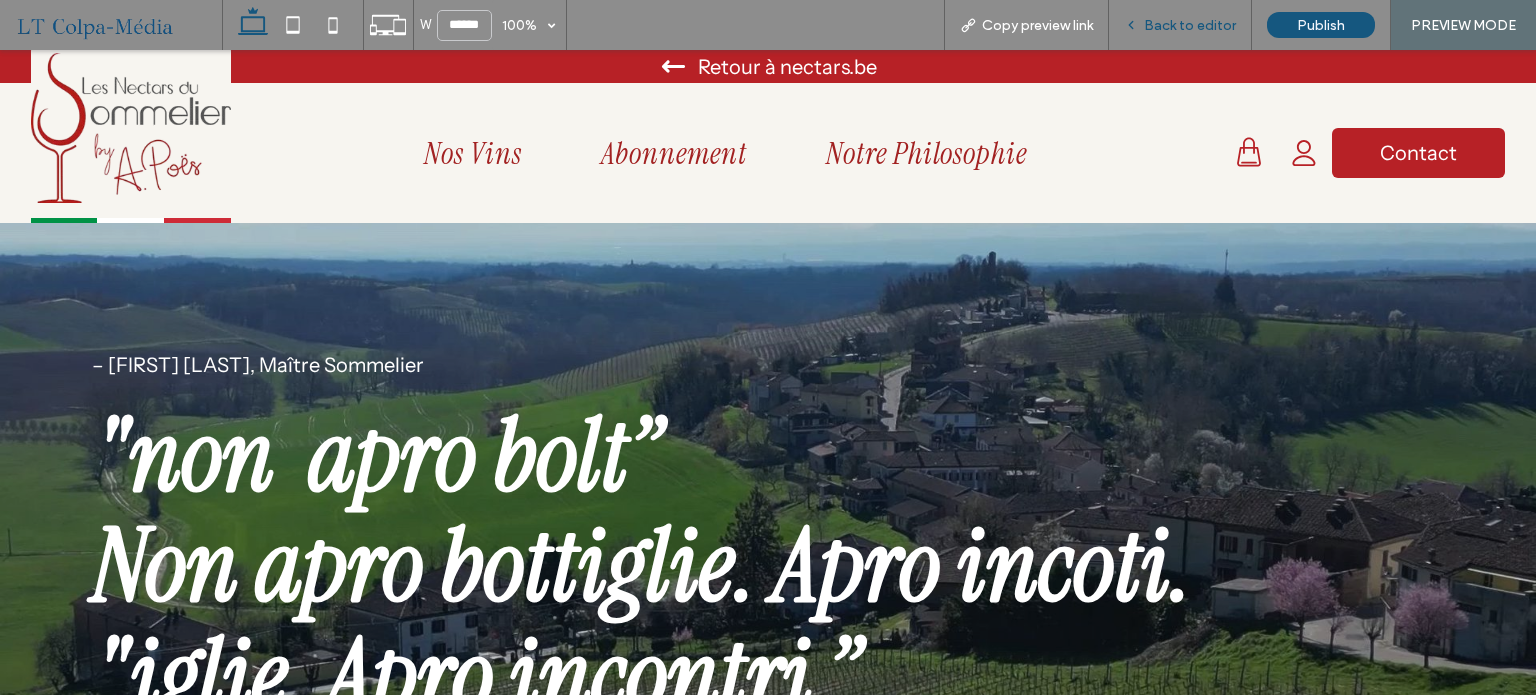 drag, startPoint x: 1185, startPoint y: 26, endPoint x: 766, endPoint y: 460, distance: 603.2553 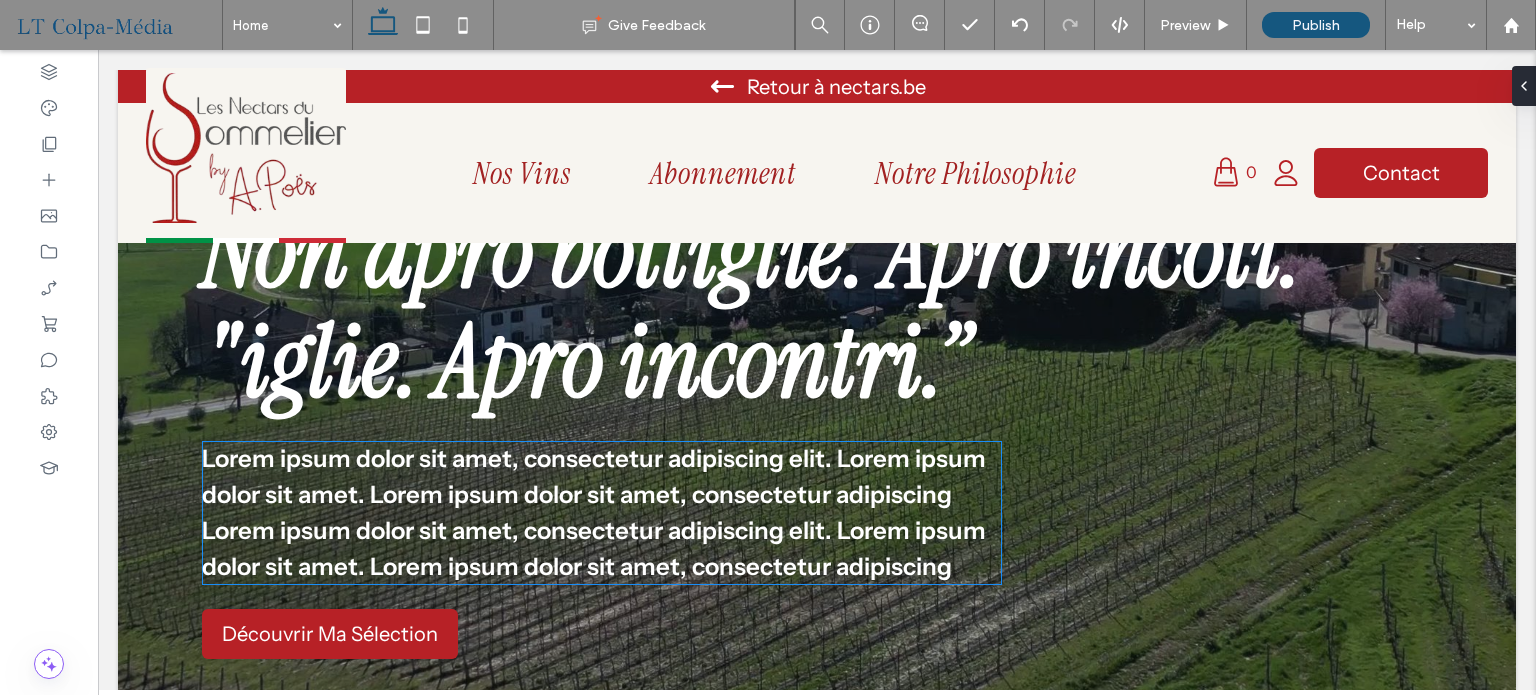 scroll, scrollTop: 300, scrollLeft: 0, axis: vertical 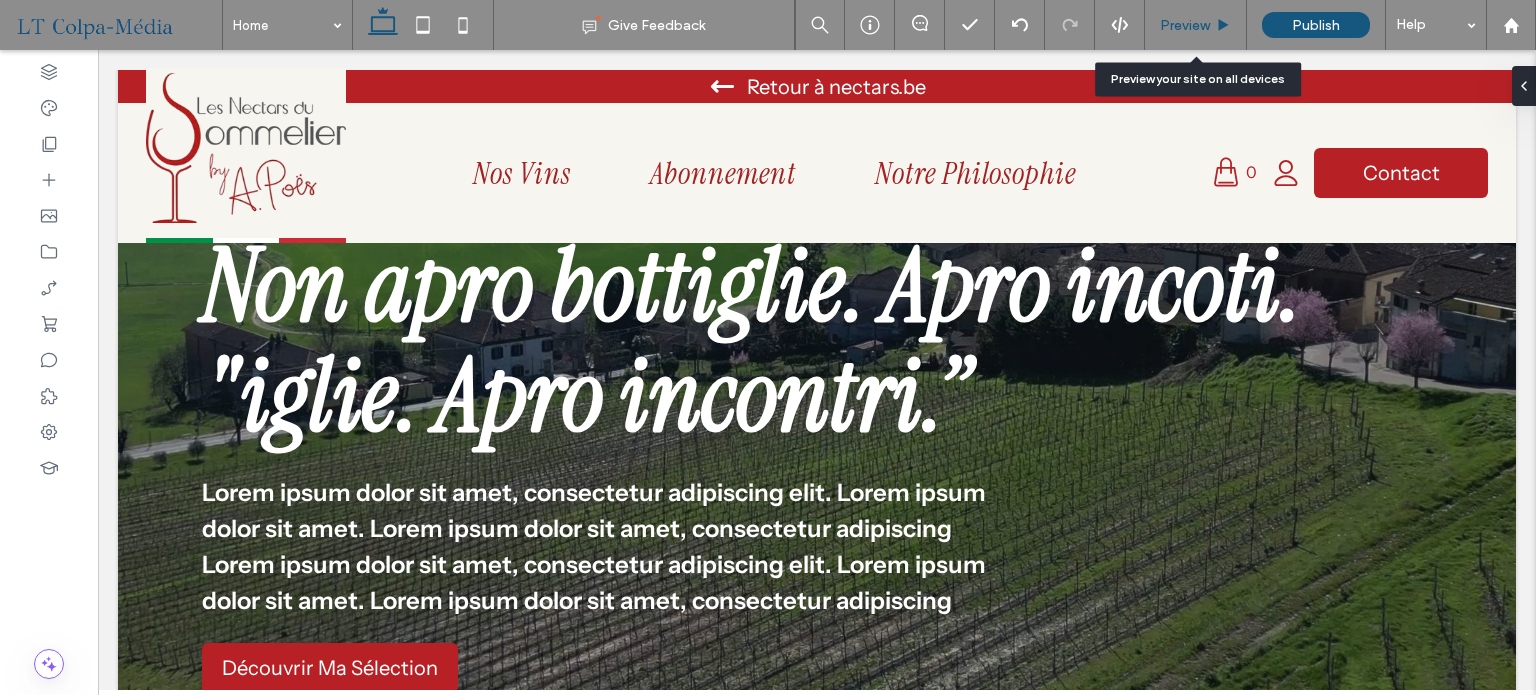 click on "Preview" at bounding box center (1185, 25) 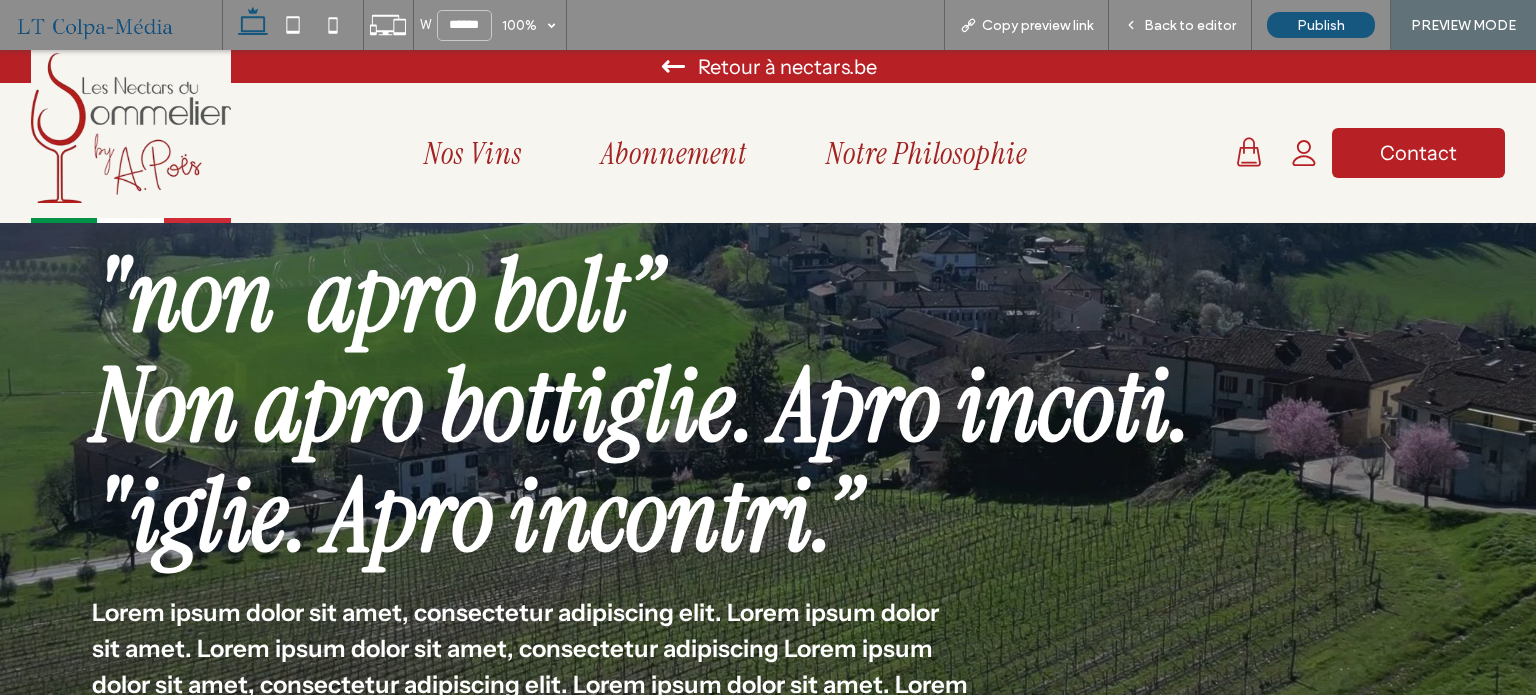 scroll, scrollTop: 500, scrollLeft: 0, axis: vertical 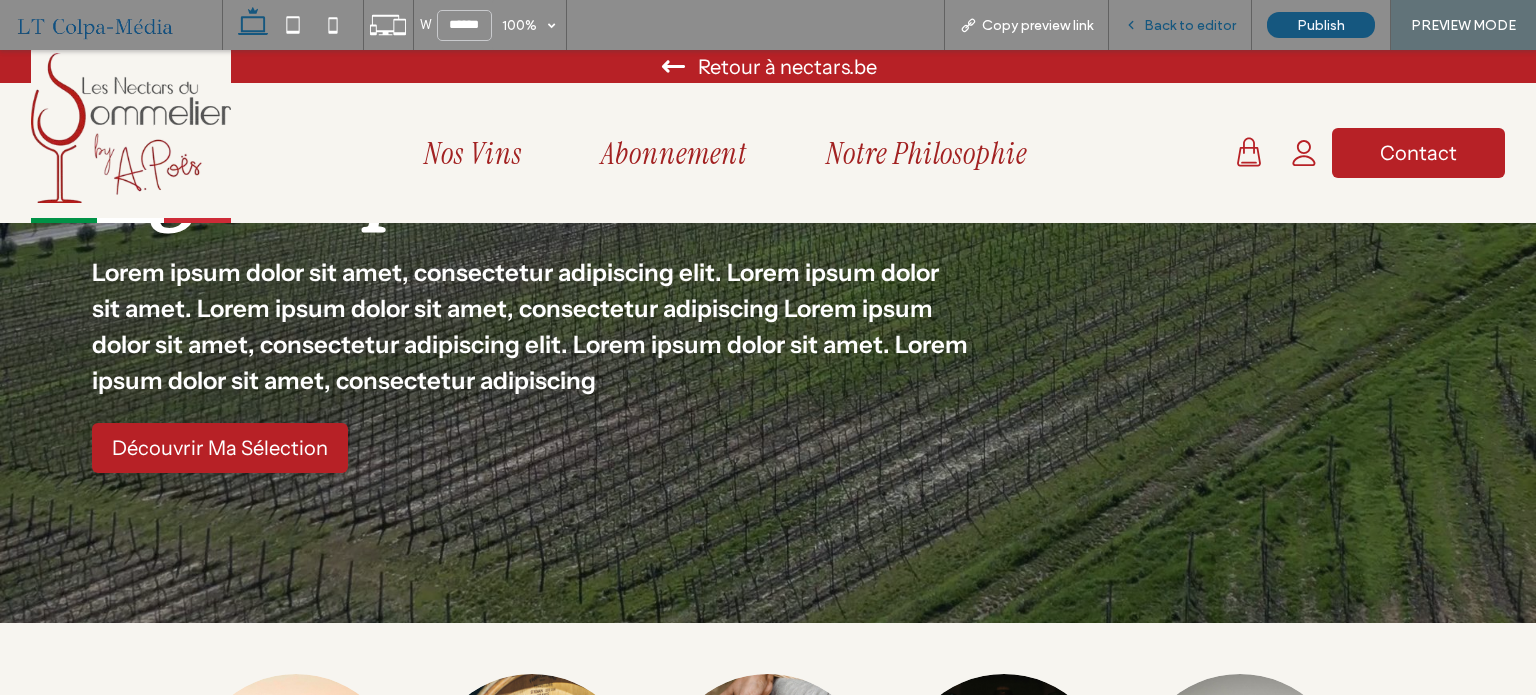 click on "Back to editor" at bounding box center (1180, 25) 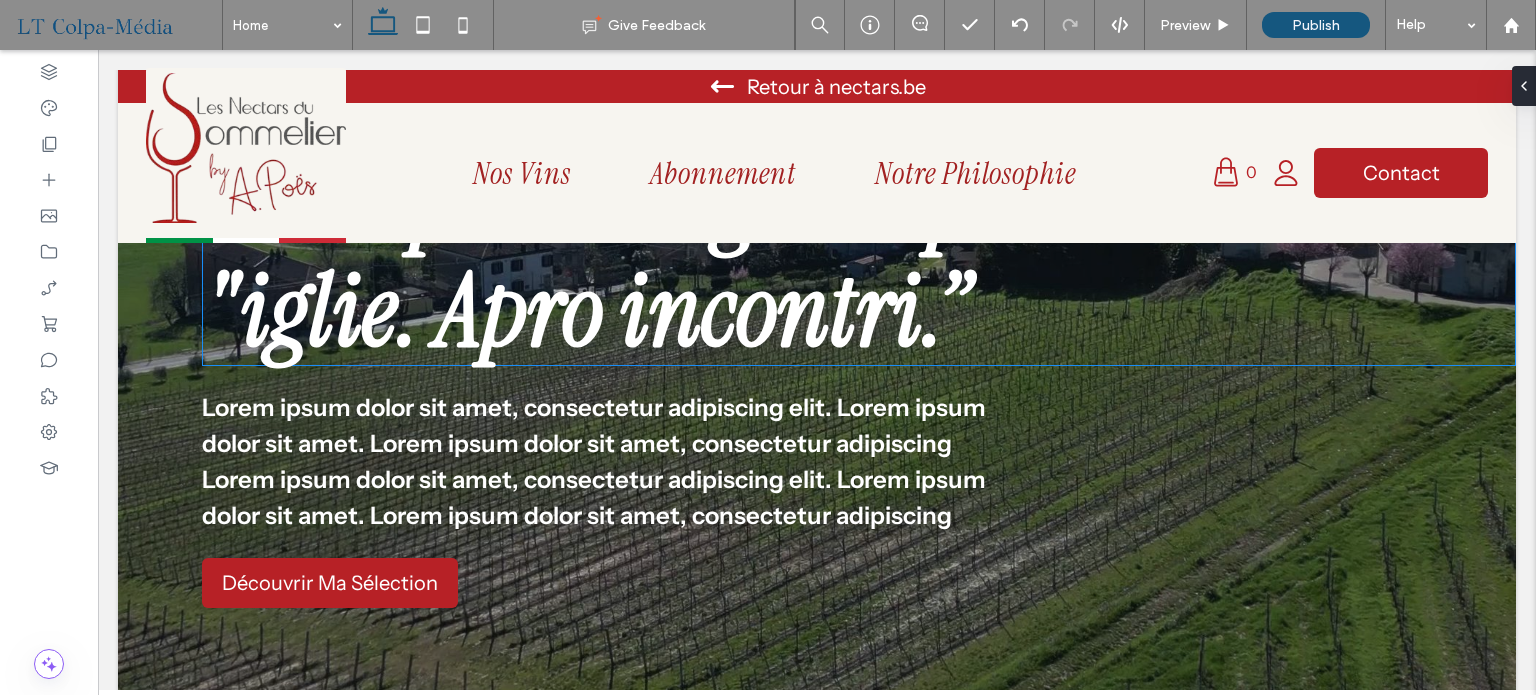 scroll, scrollTop: 300, scrollLeft: 0, axis: vertical 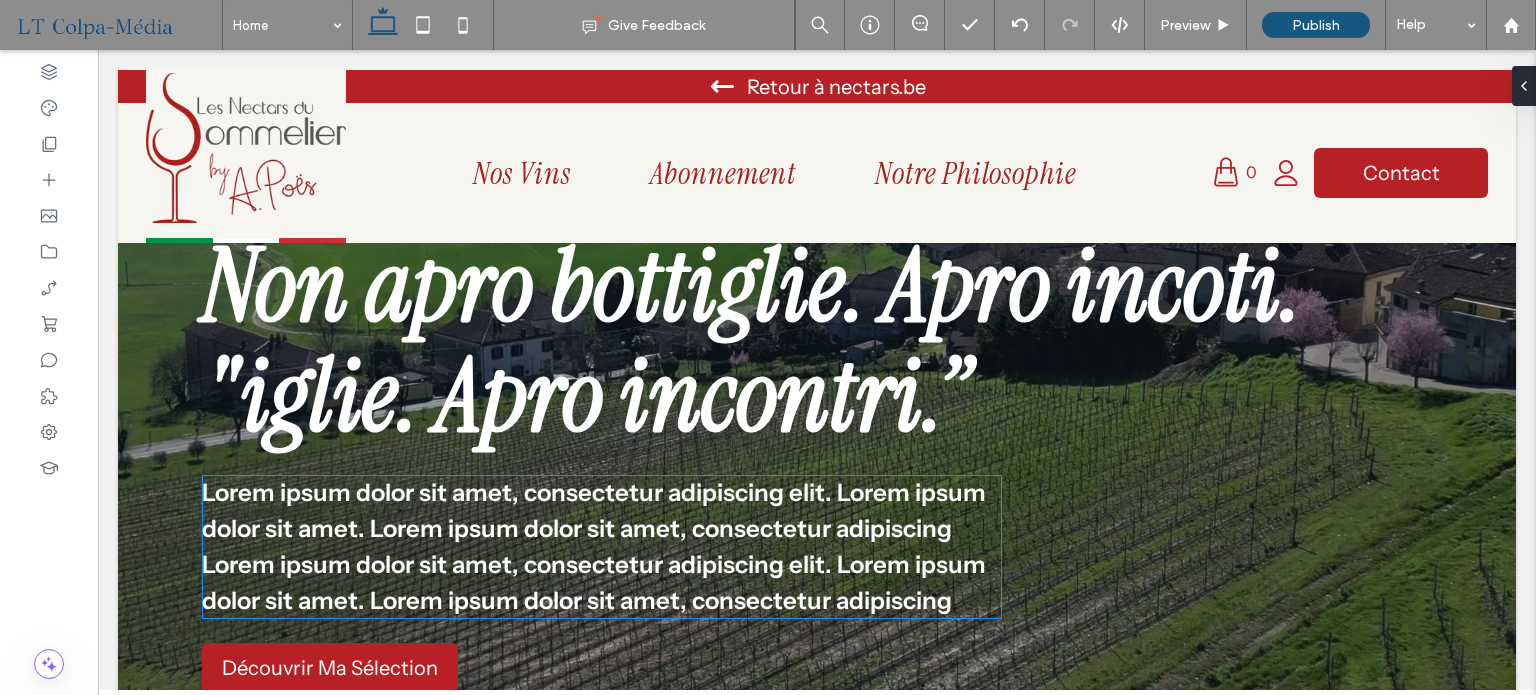 click on "Lorem ipsum dolor sit amet, consectetur adipiscing elit. Lorem ipsum dolor sit amet. Lorem ipsum dolor sit amet, consectetur adipiscing Lorem ipsum dolor sit amet, consectetur adipiscing elit. Lorem ipsum dolor sit amet. Lorem ipsum dolor sit amet, consectetur adipiscing" at bounding box center [594, 546] 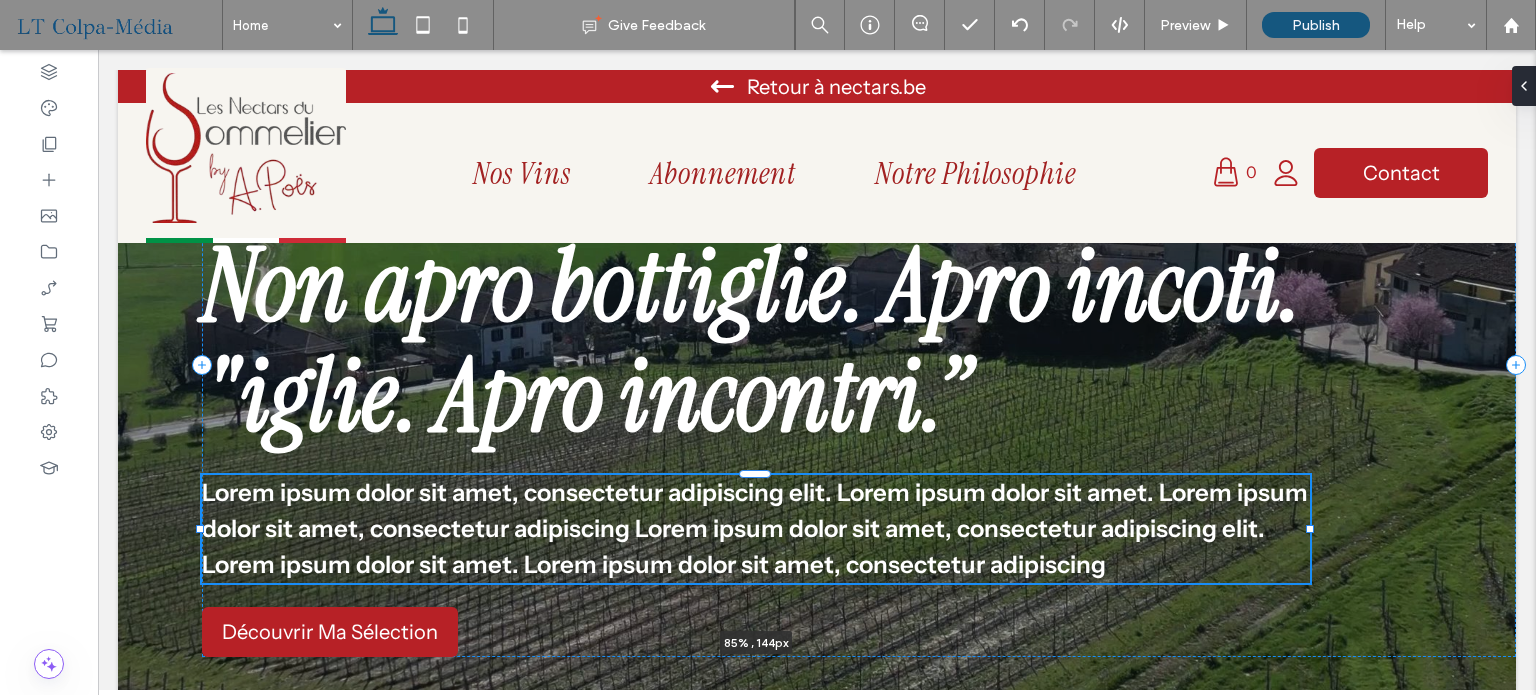 drag, startPoint x: 995, startPoint y: 543, endPoint x: 1311, endPoint y: 539, distance: 316.02533 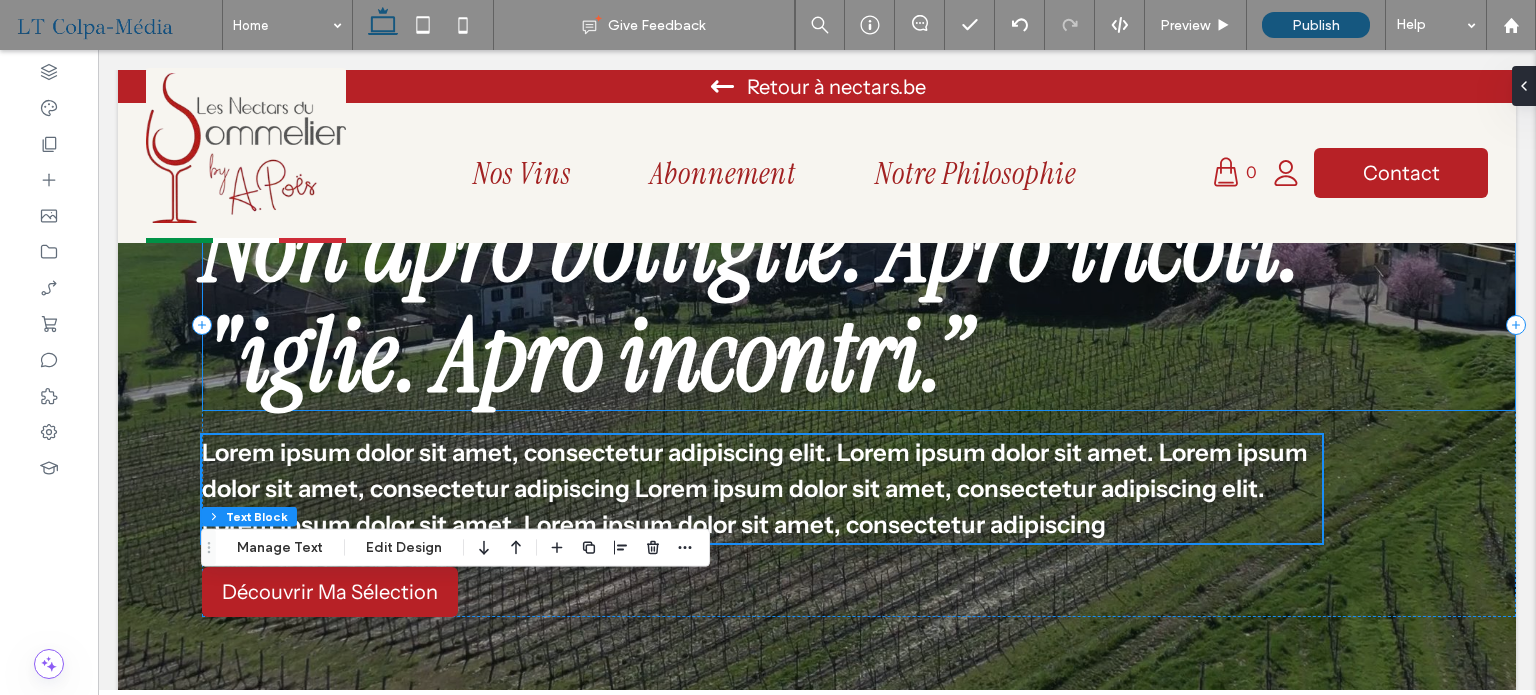 scroll, scrollTop: 0, scrollLeft: 0, axis: both 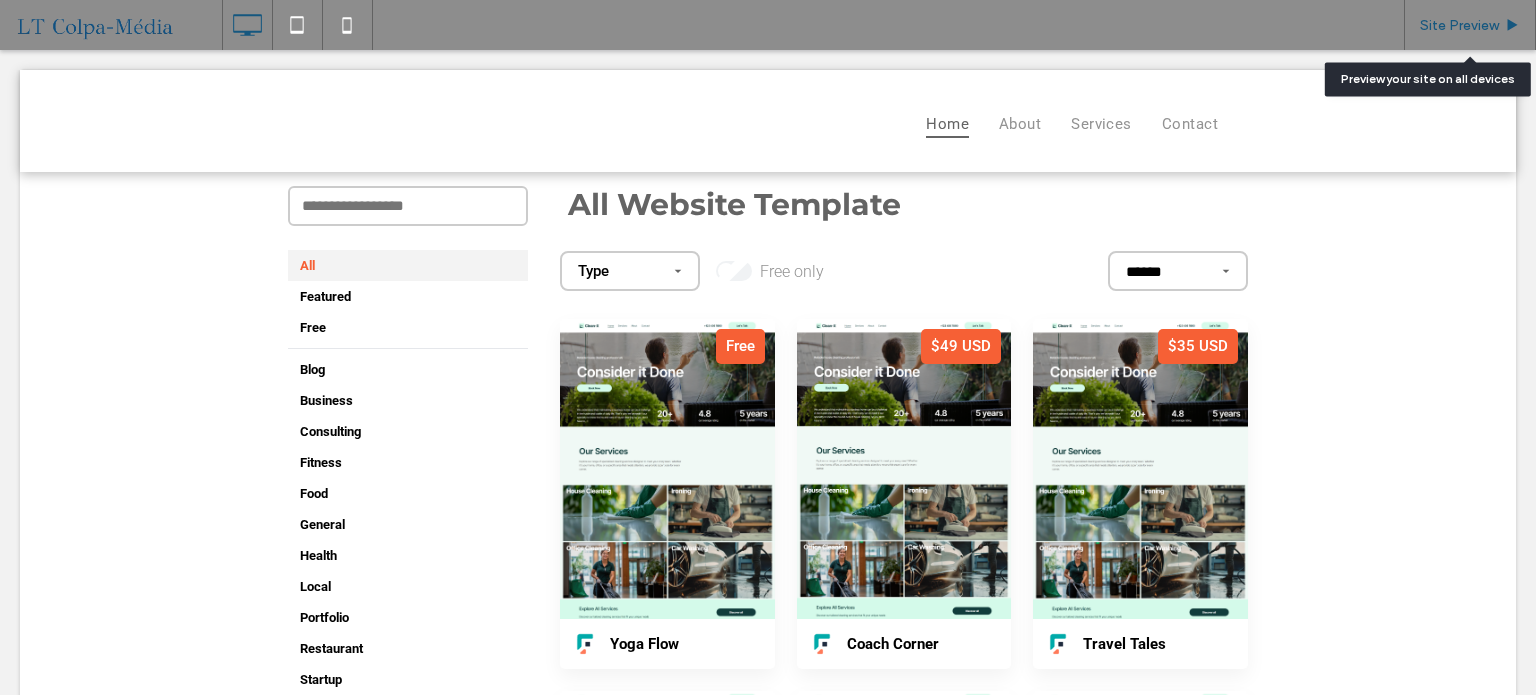 click on "Site Preview" at bounding box center (1459, 25) 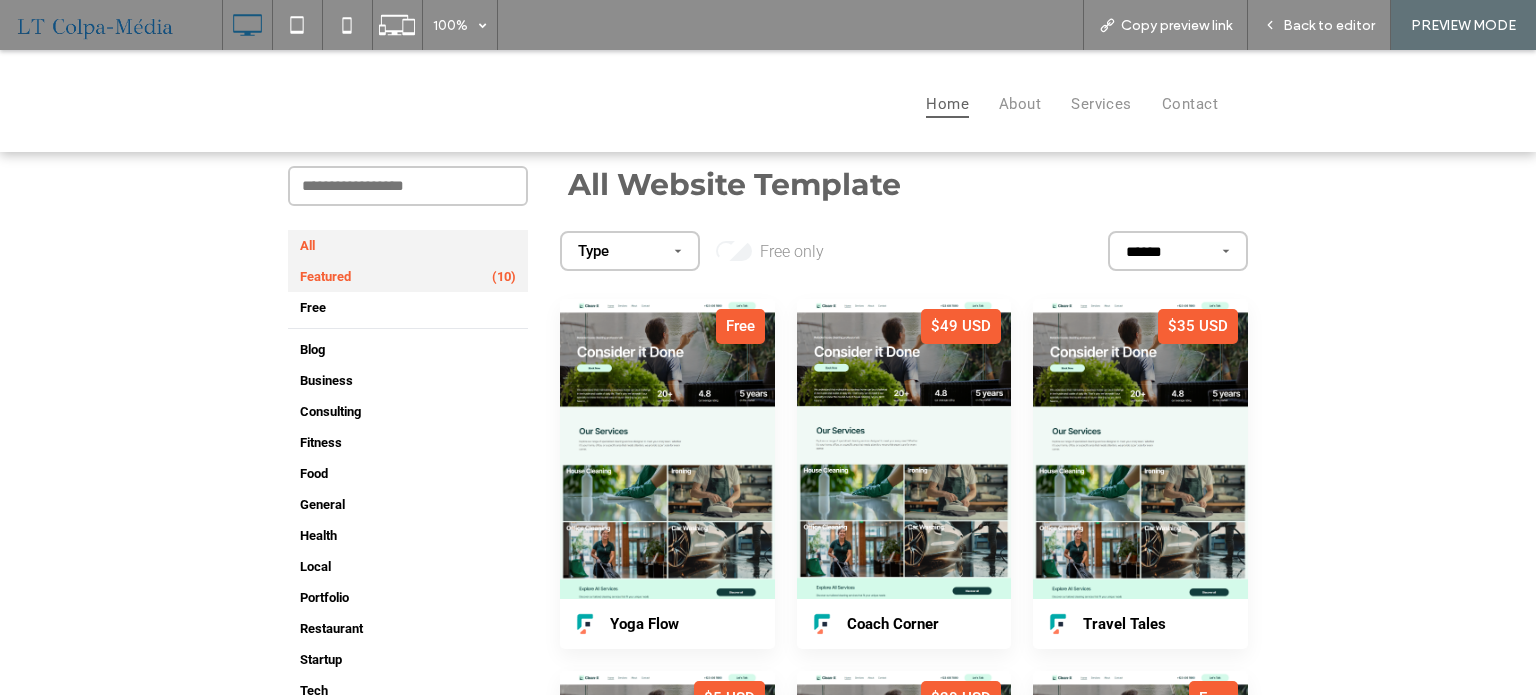 click on "Featured" at bounding box center (325, 276) 